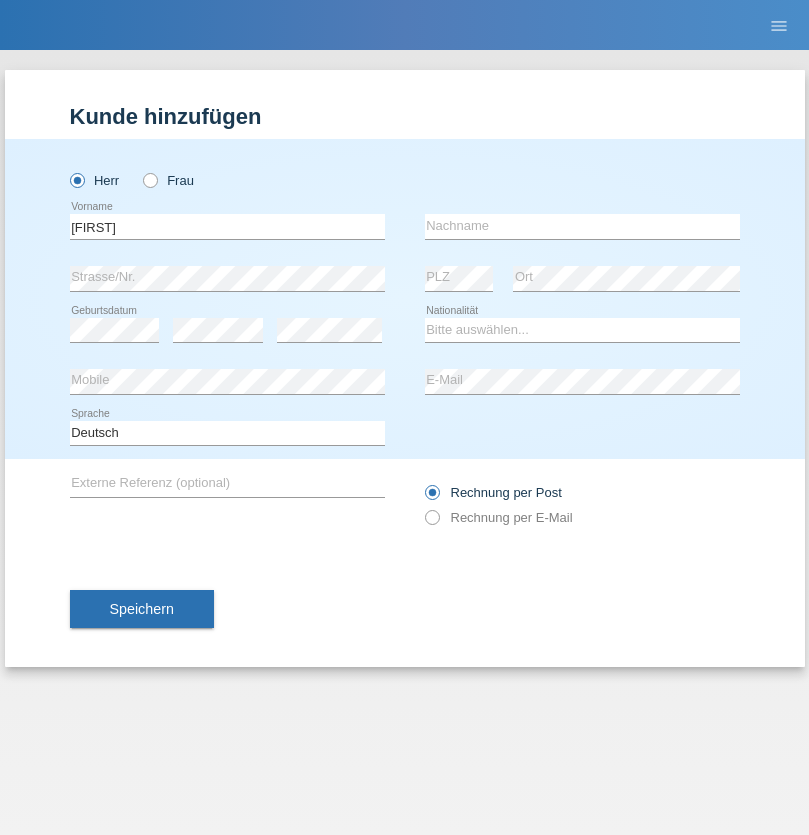 scroll, scrollTop: 0, scrollLeft: 0, axis: both 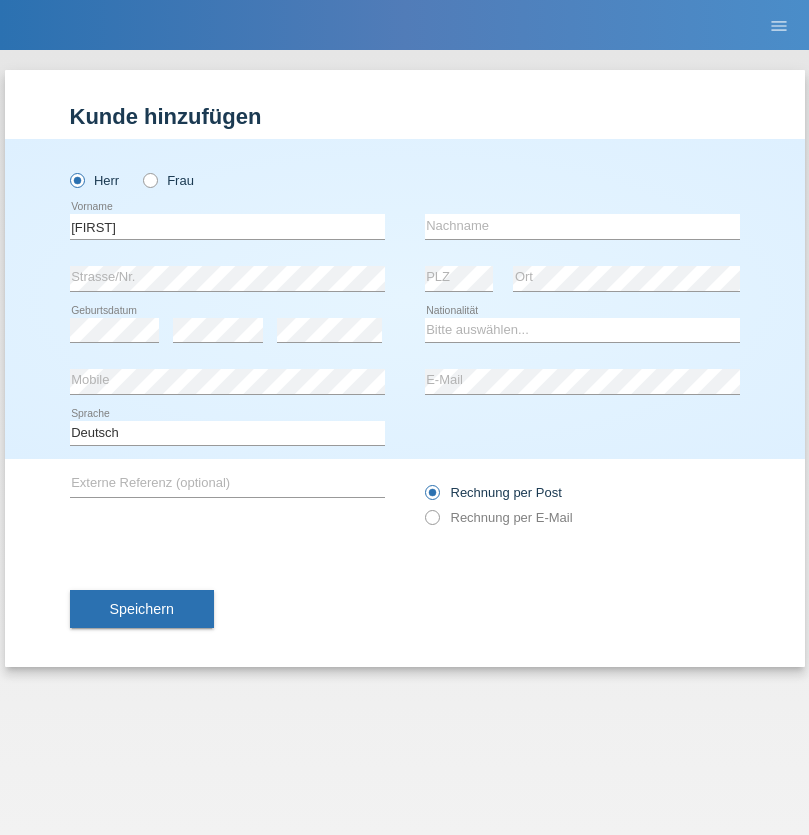 type on "[FIRST]" 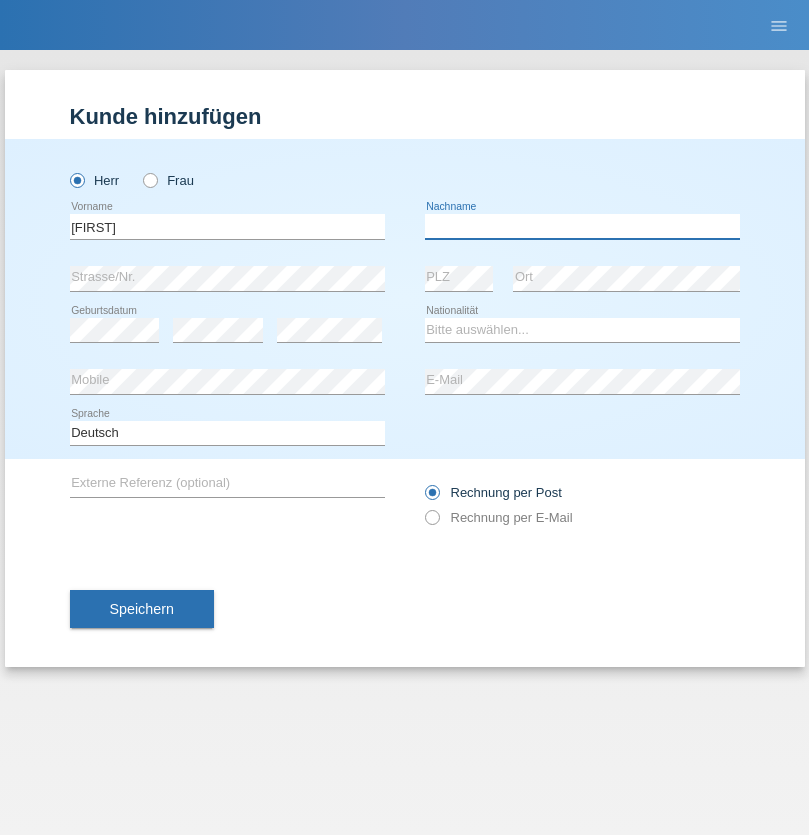click at bounding box center (582, 226) 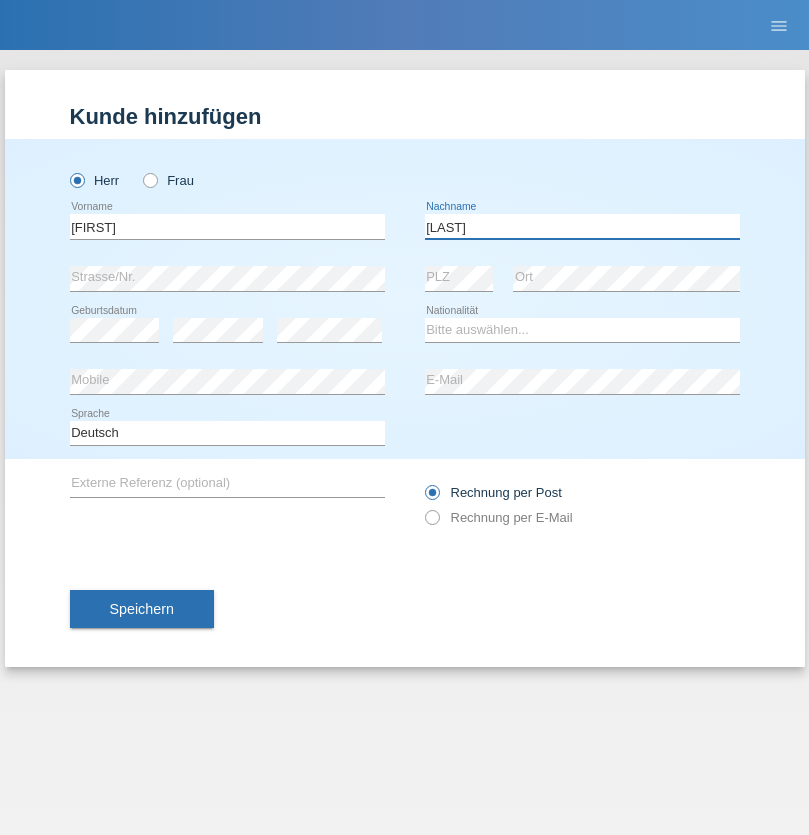 type on "Berger" 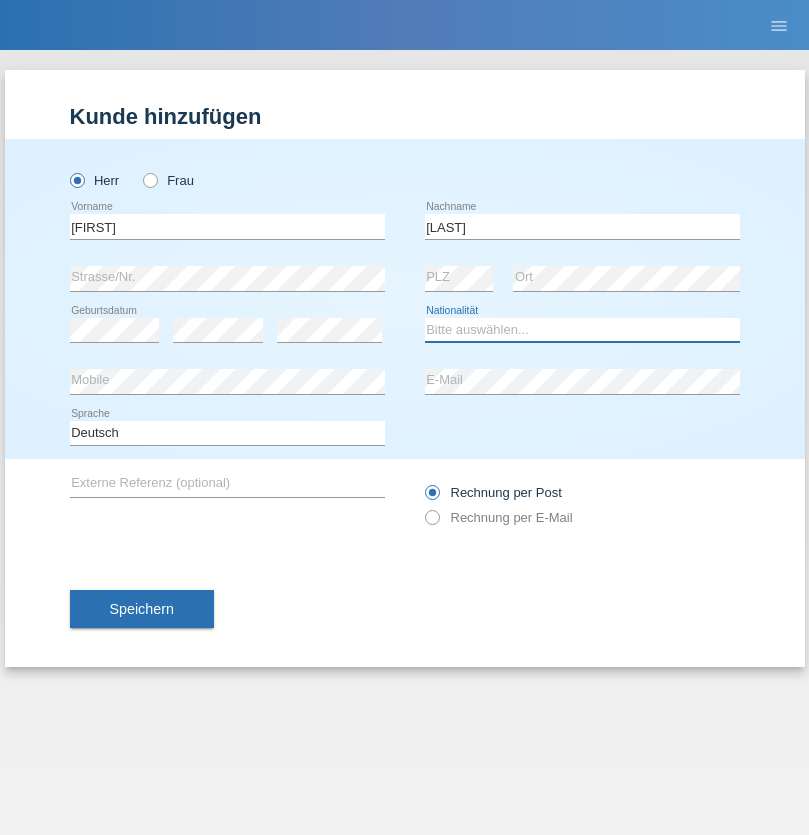 select on "CH" 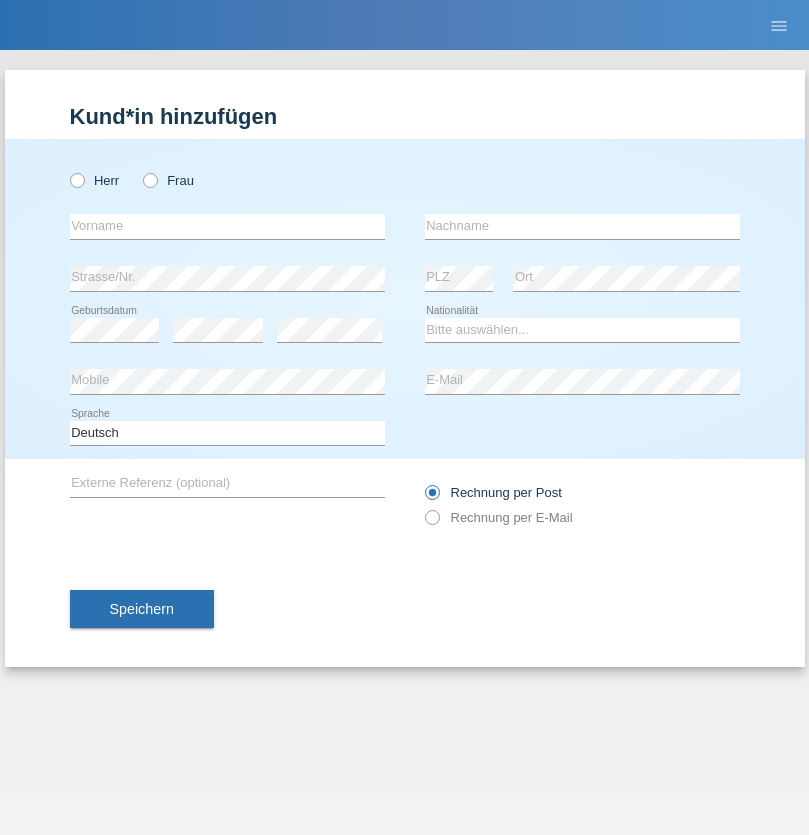 scroll, scrollTop: 0, scrollLeft: 0, axis: both 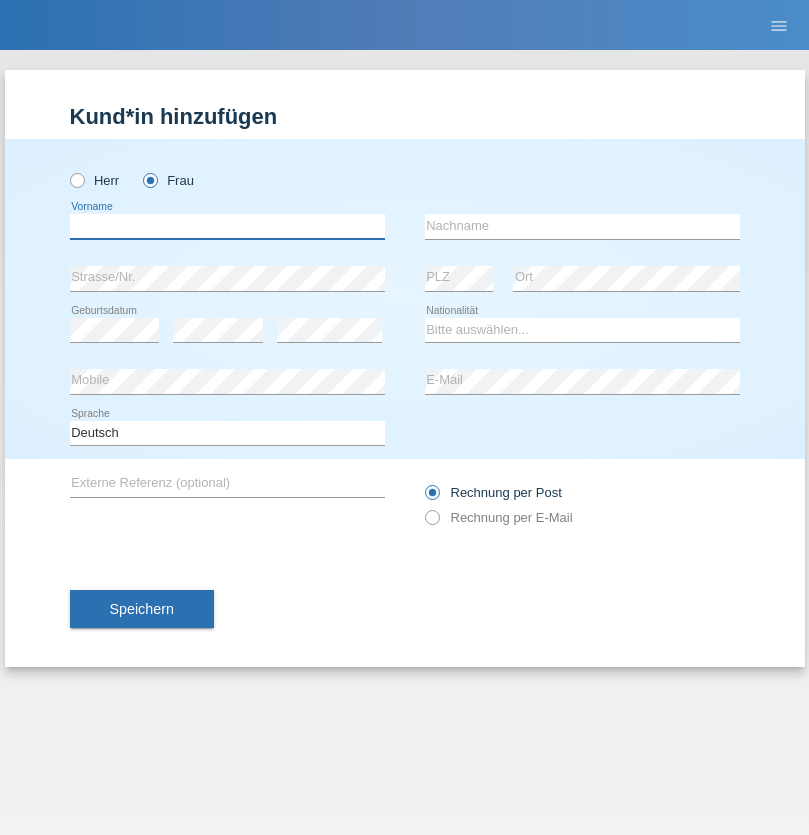 click at bounding box center (227, 226) 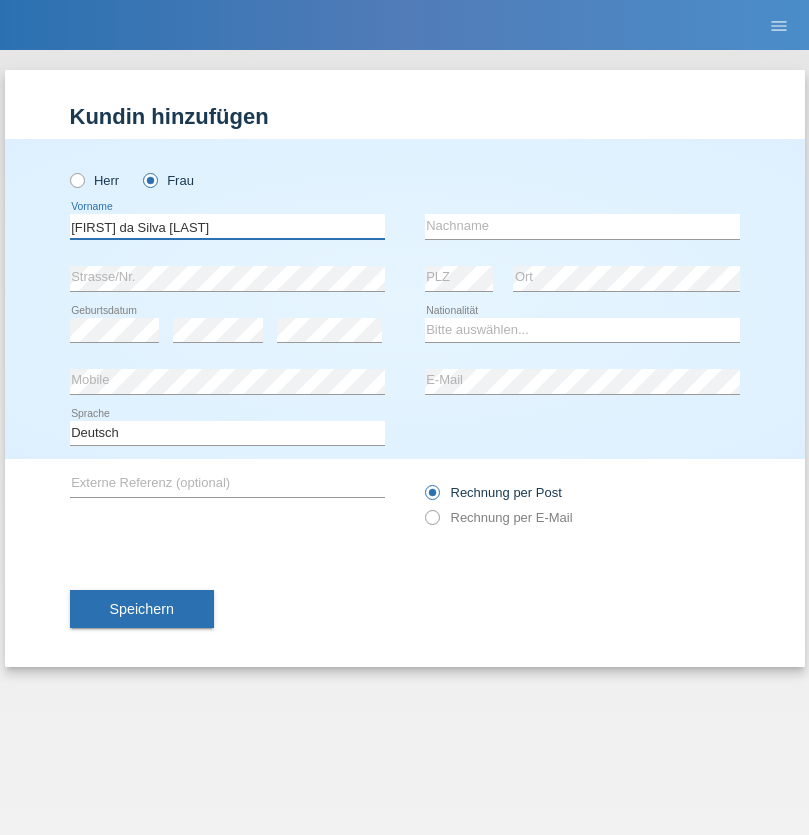 type on "Teixeira da Silva Moço" 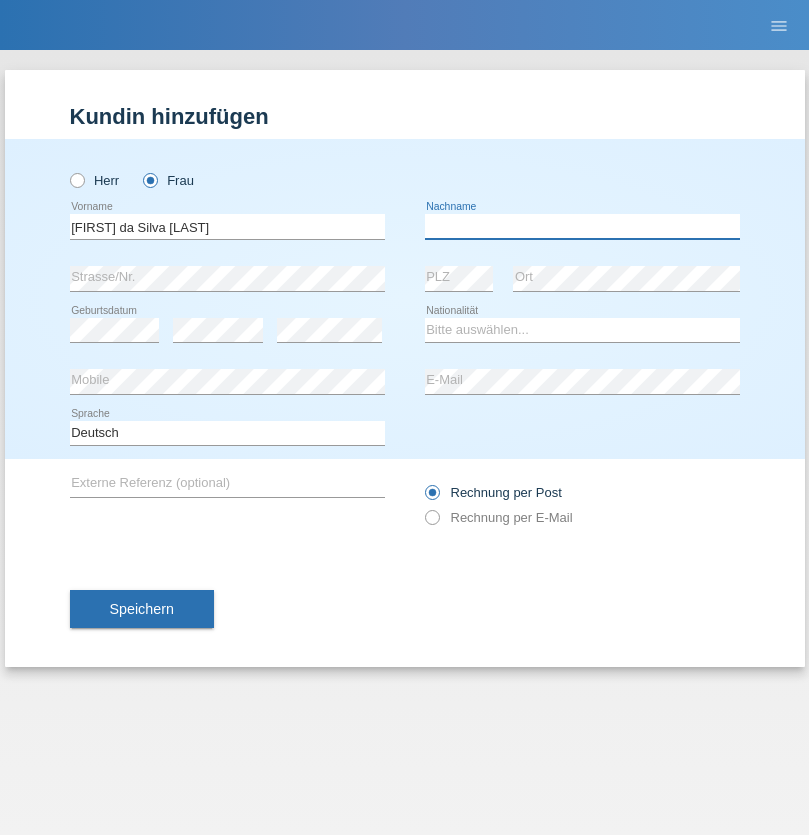 click at bounding box center (582, 226) 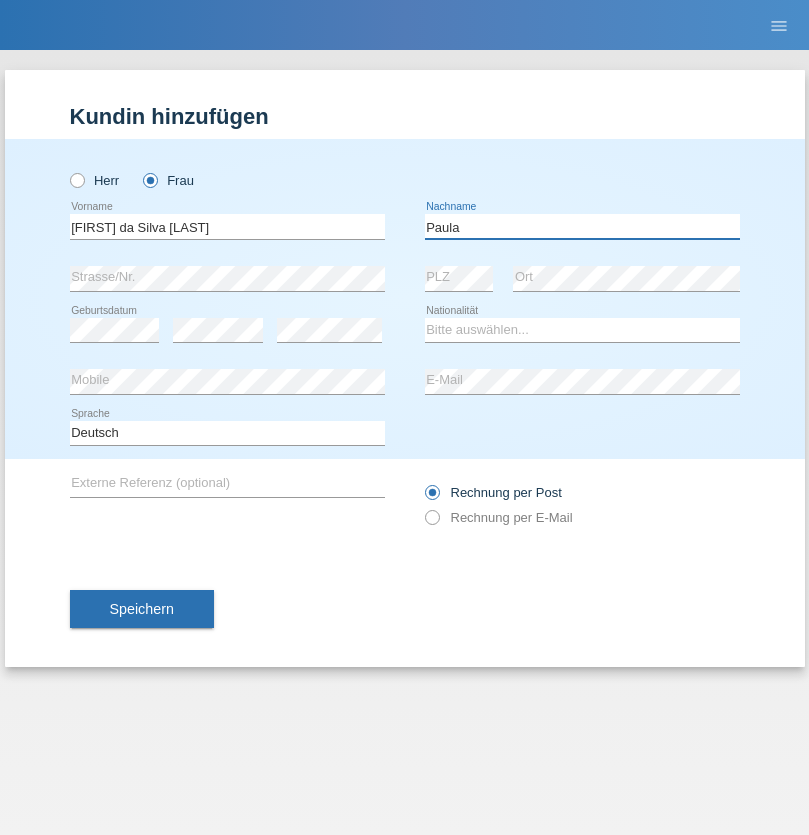type on "Paula" 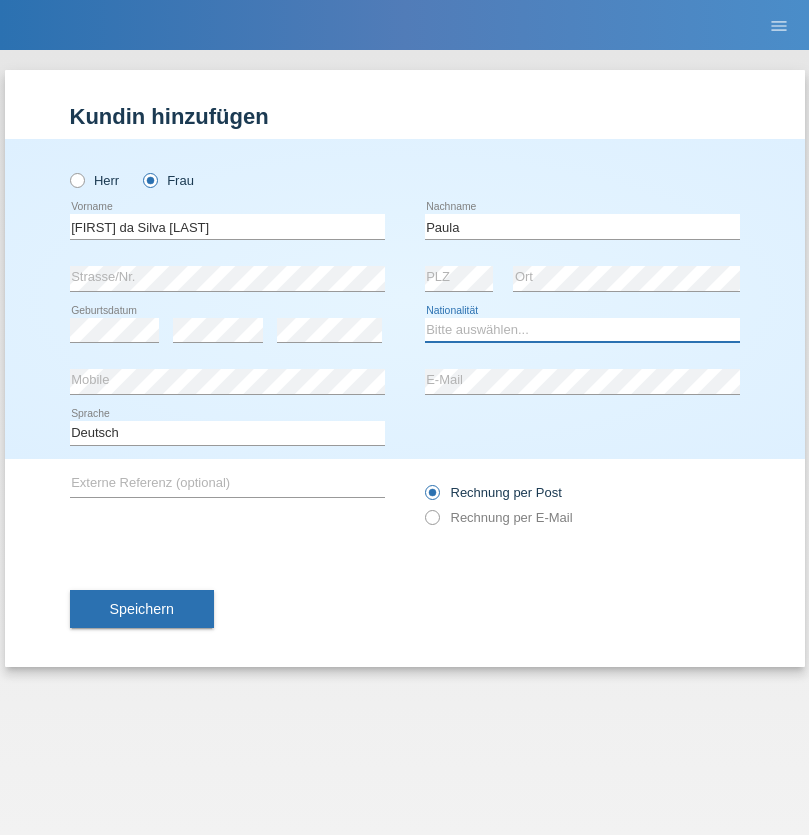 select on "PT" 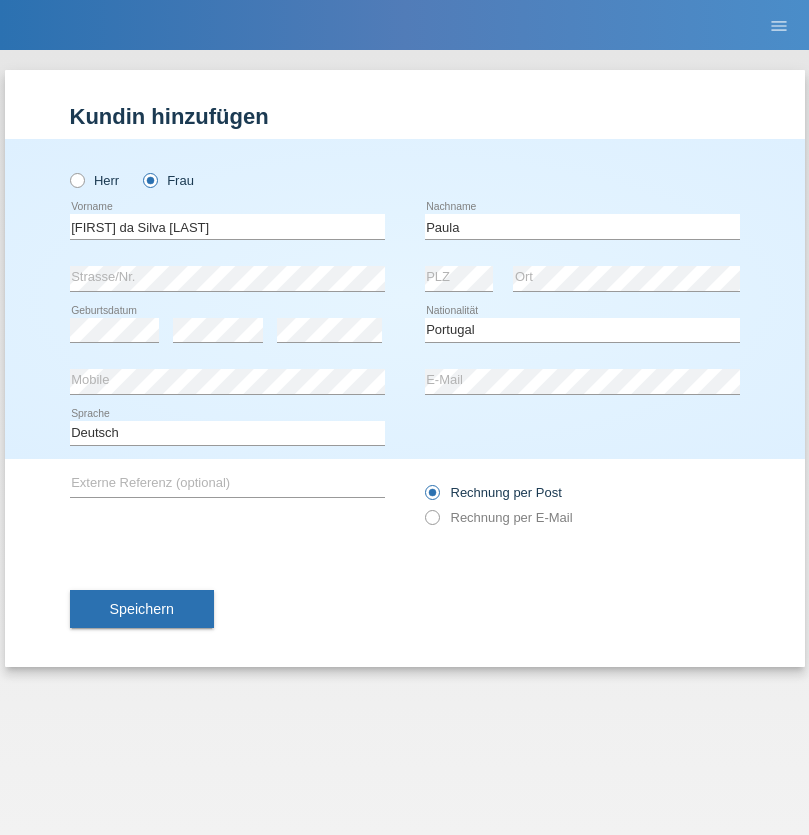 select on "C" 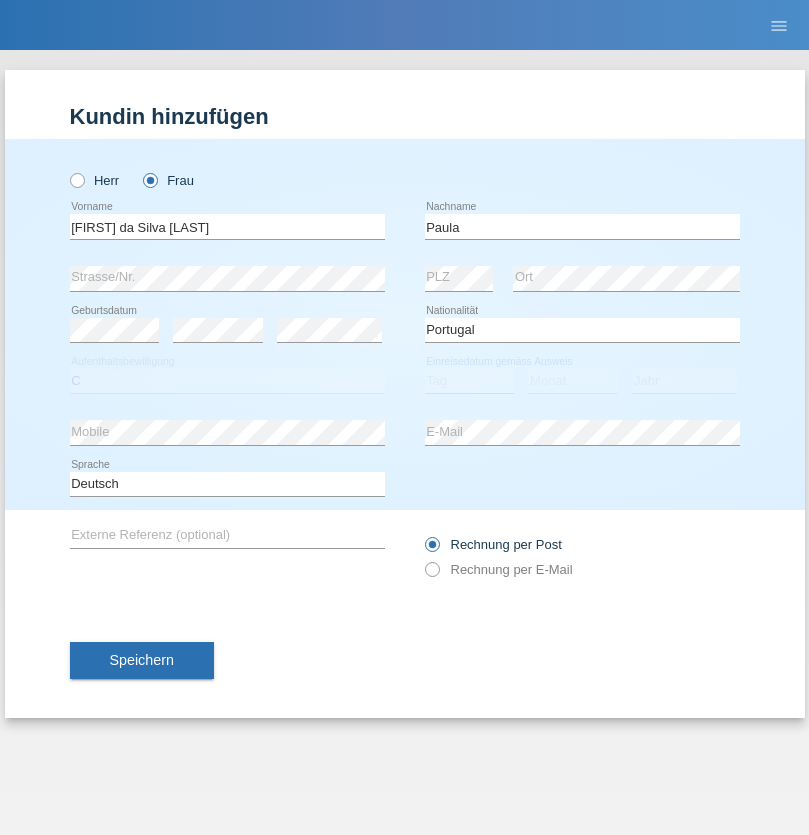 select on "28" 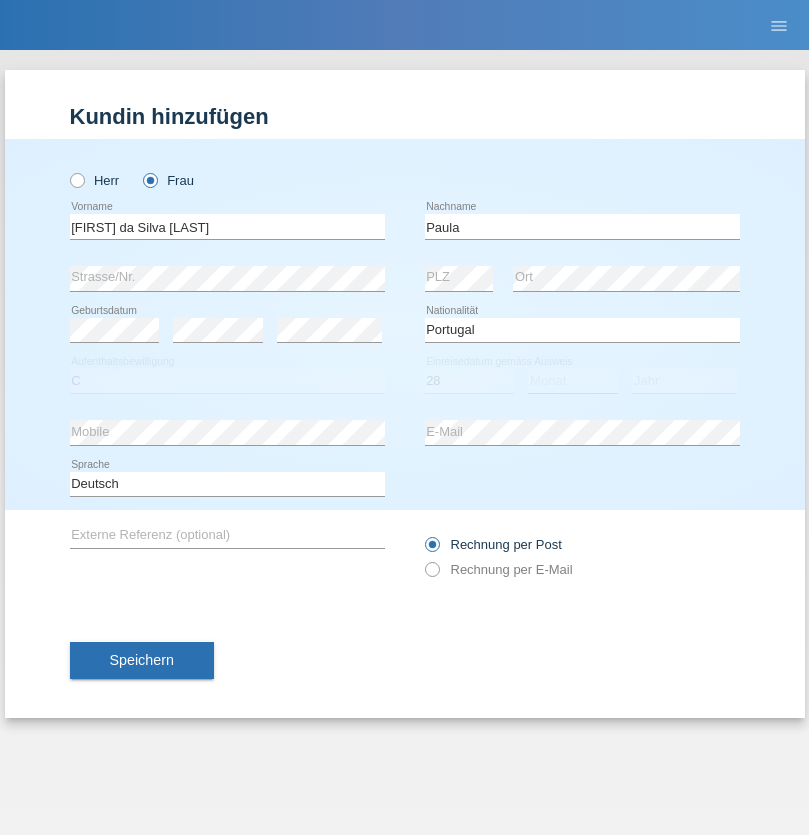 select on "03" 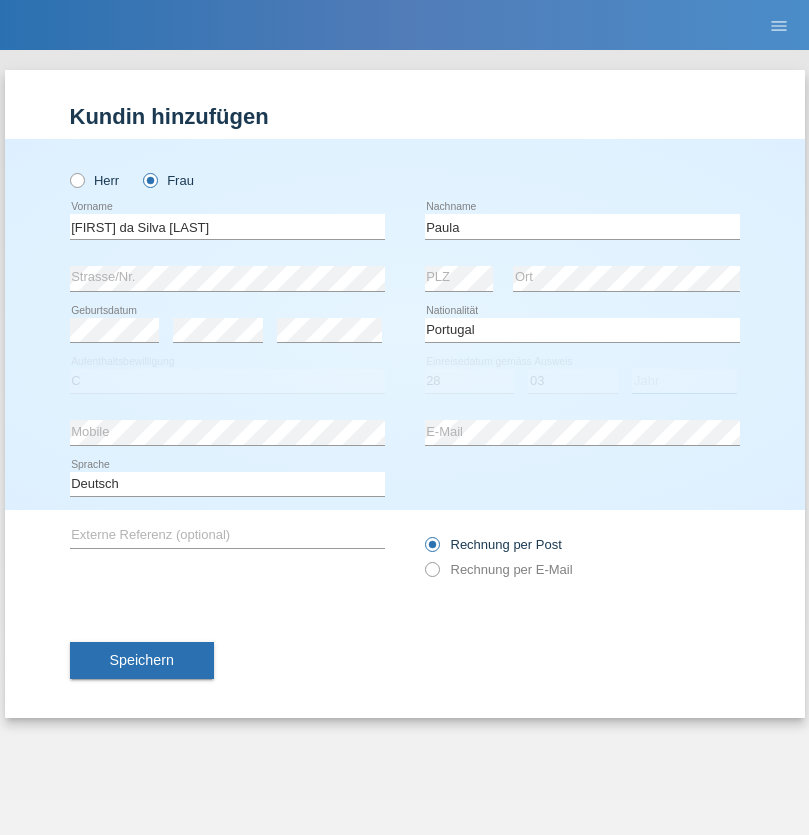 select on "2005" 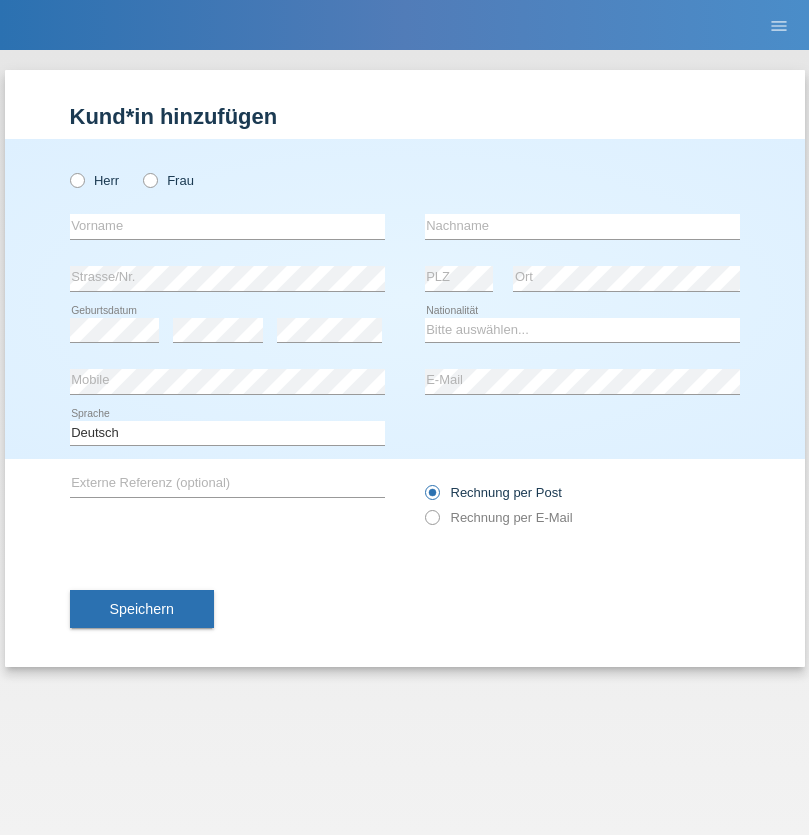 scroll, scrollTop: 0, scrollLeft: 0, axis: both 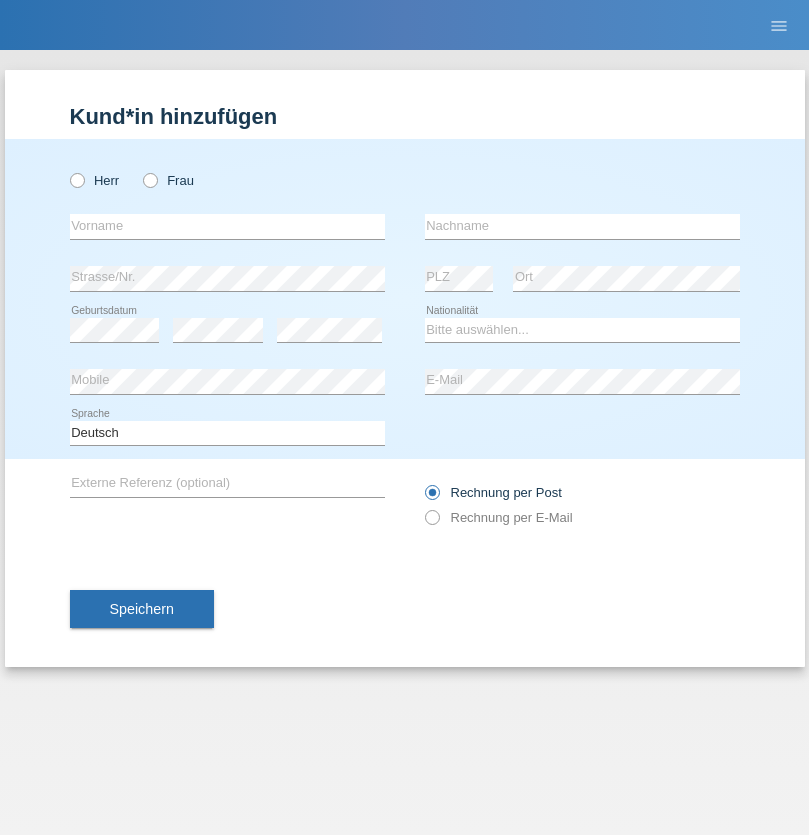 radio on "true" 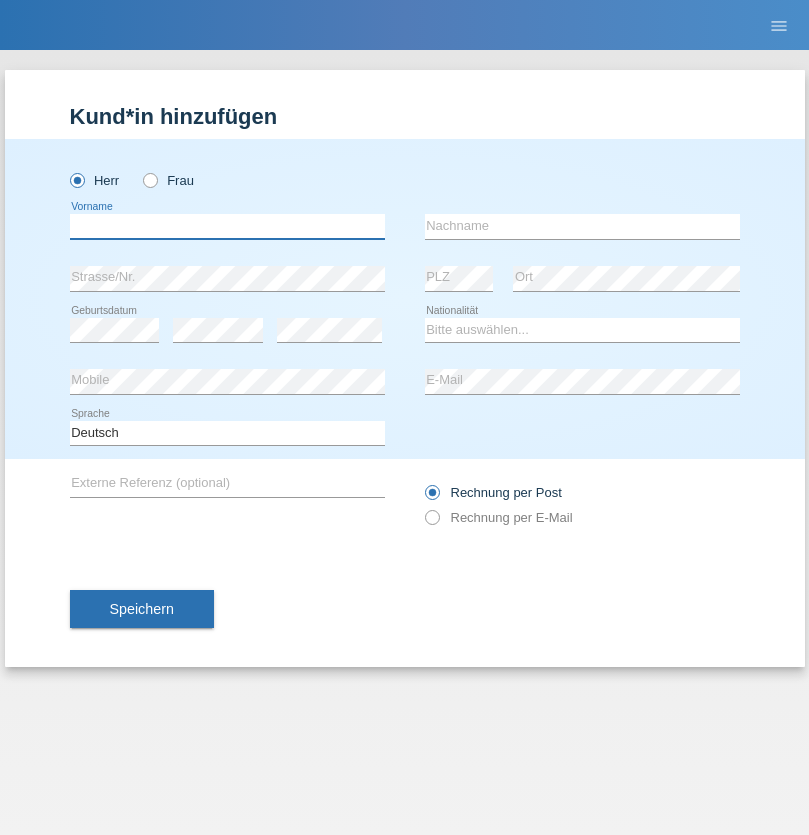 click at bounding box center (227, 226) 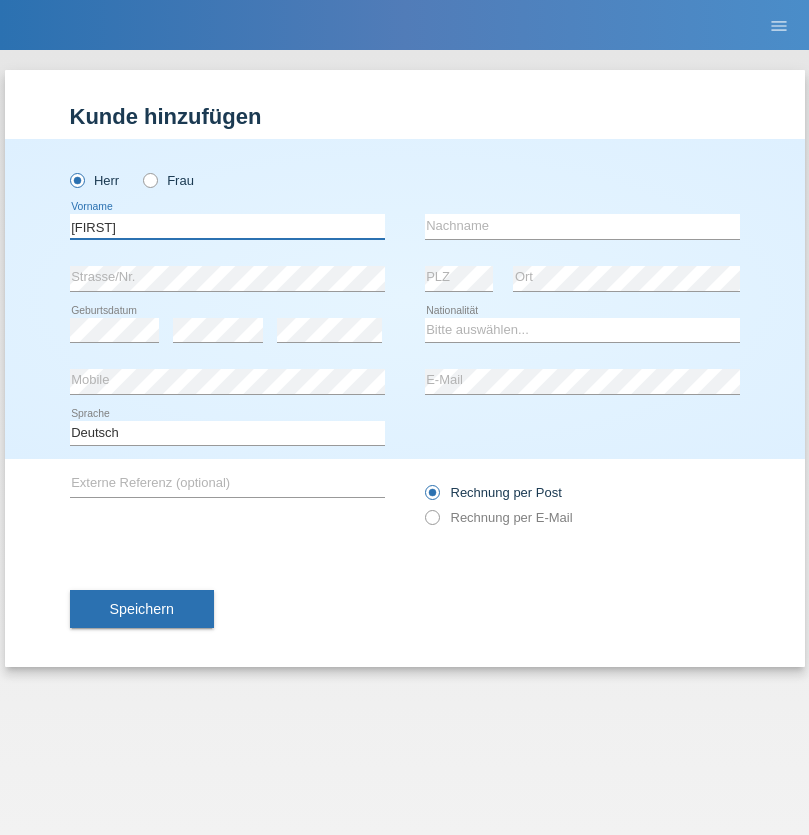 type on "[FIRST]" 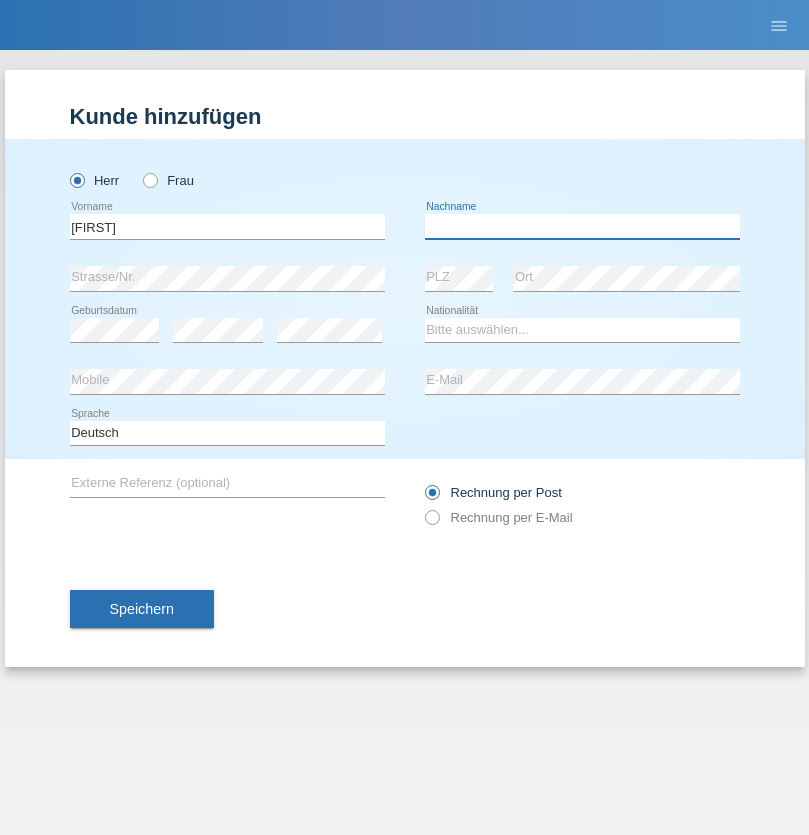 click at bounding box center [582, 226] 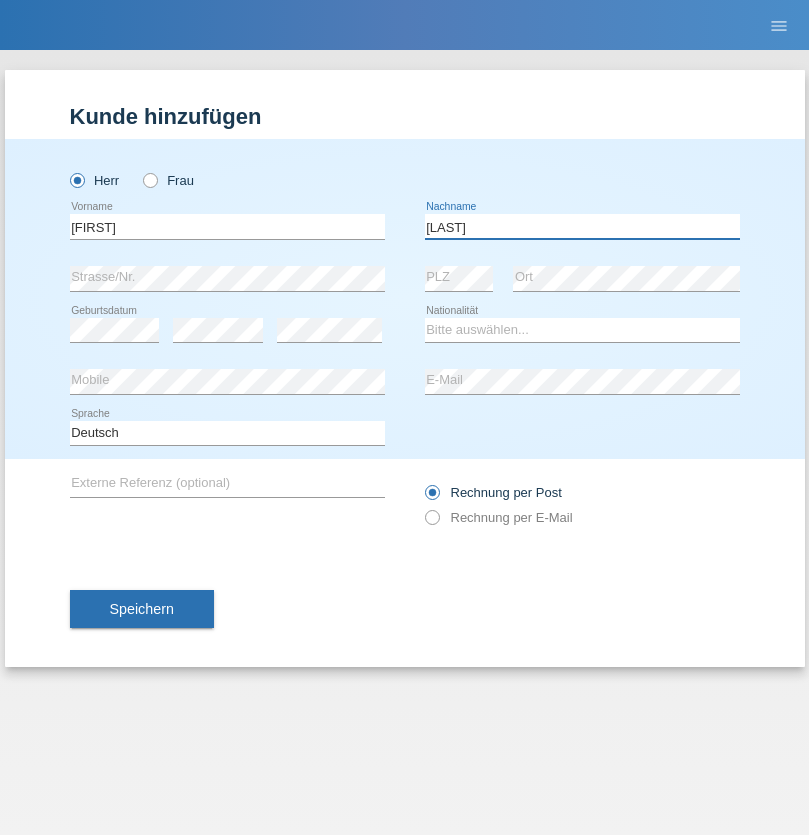 type on "[LAST]" 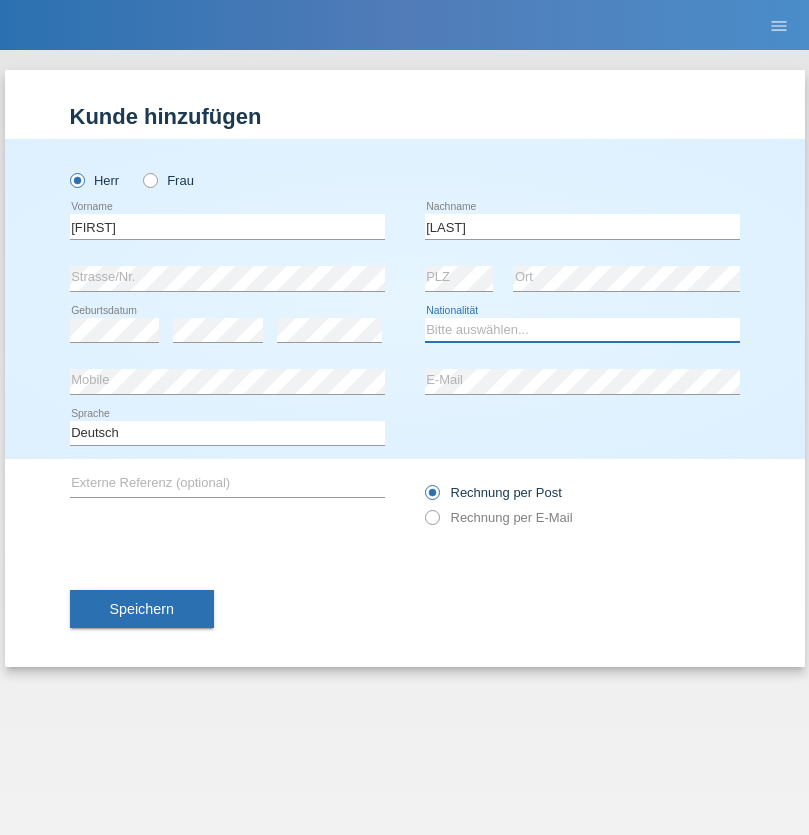 select on "CH" 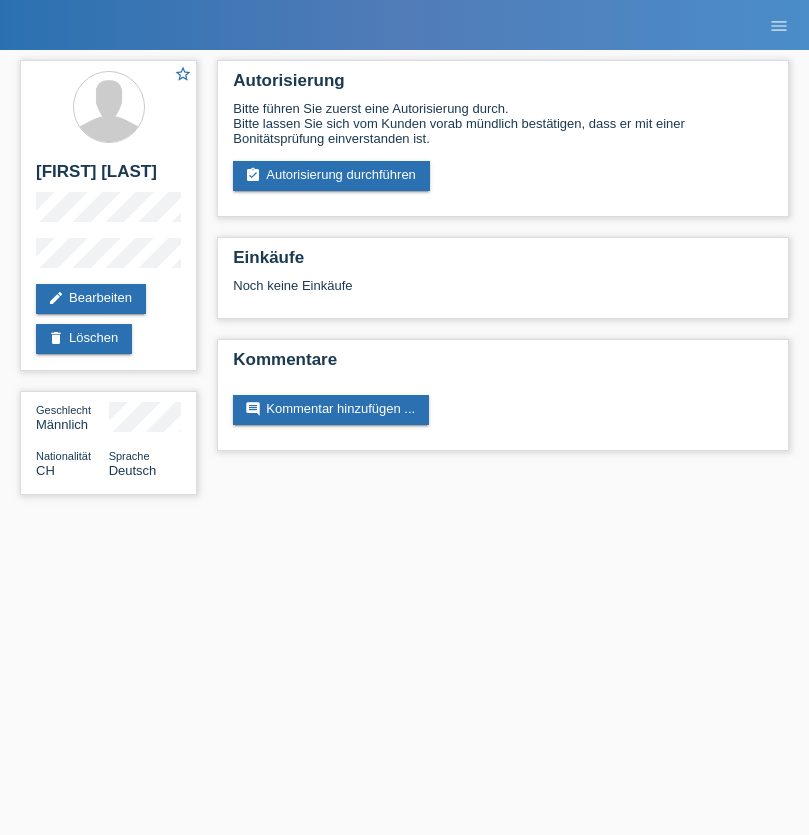 scroll, scrollTop: 0, scrollLeft: 0, axis: both 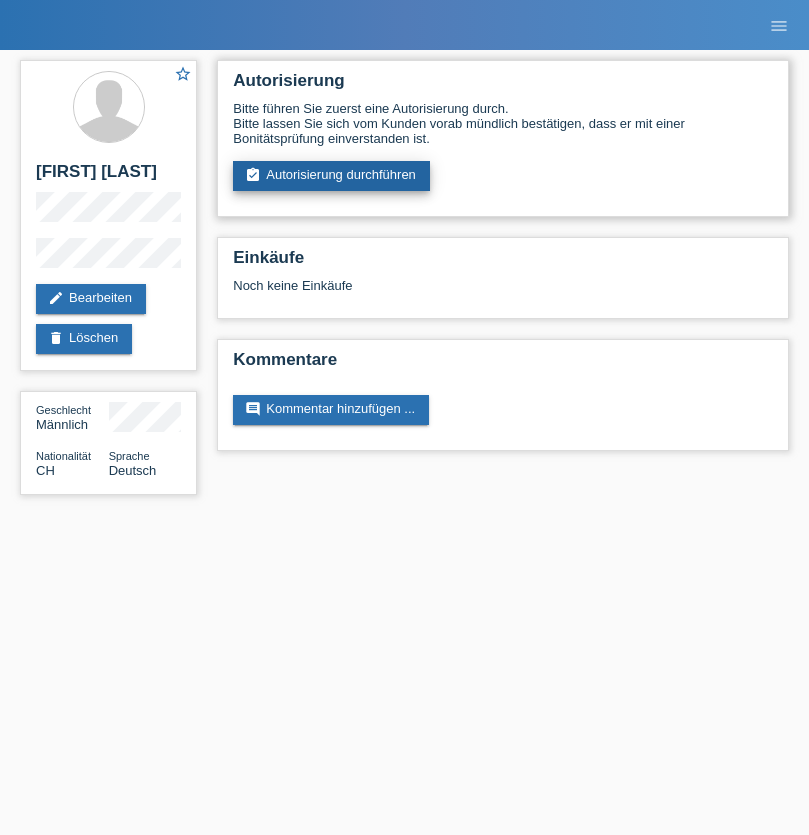 click on "assignment_turned_in  Autorisierung durchführen" at bounding box center (331, 176) 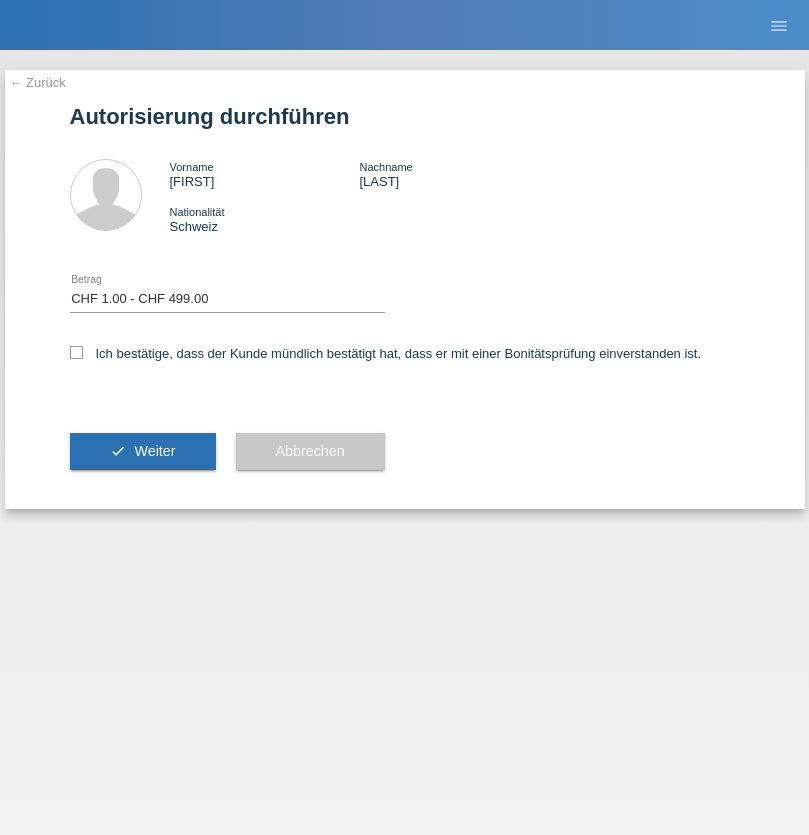 select on "1" 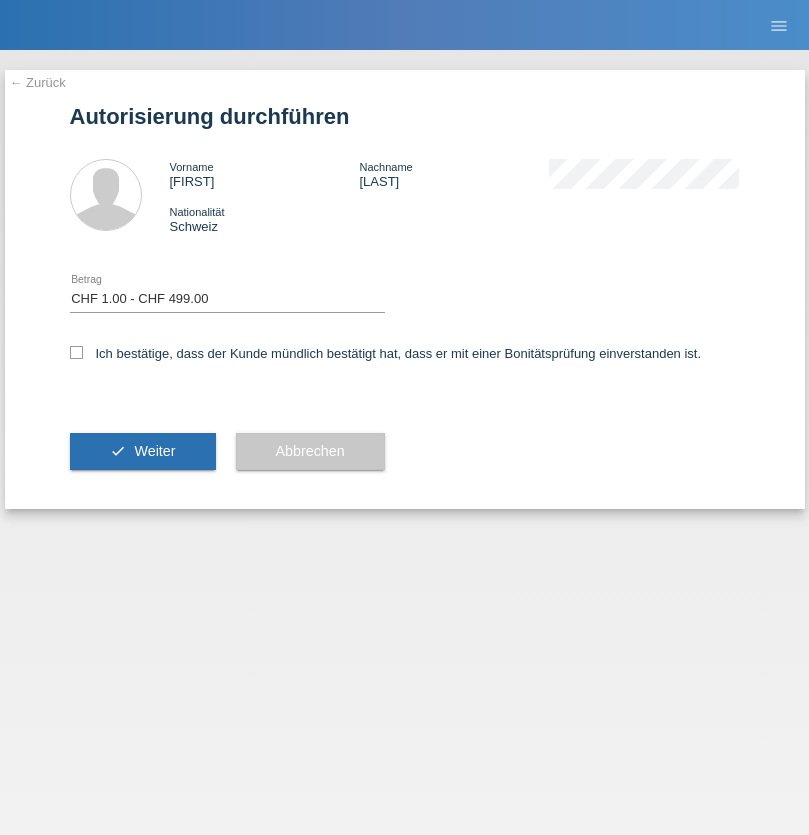 checkbox on "true" 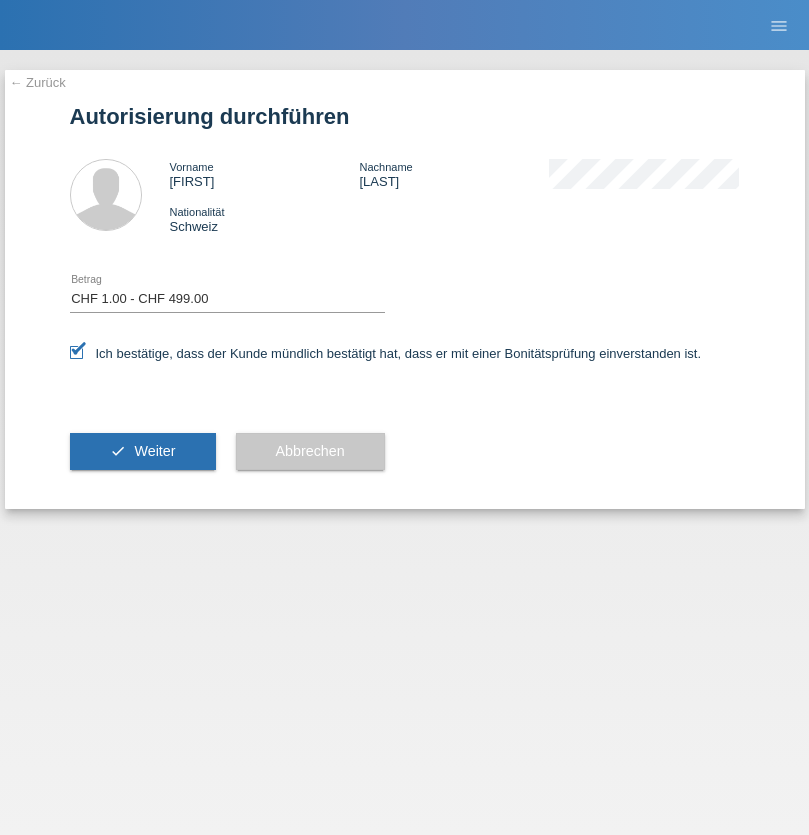 scroll, scrollTop: 0, scrollLeft: 0, axis: both 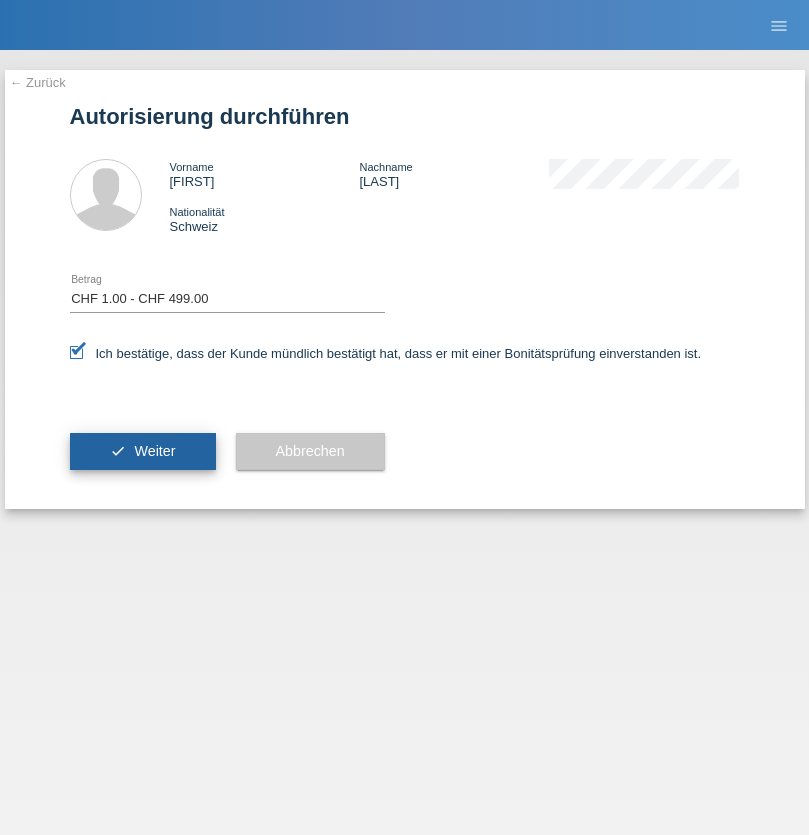 click on "Weiter" at bounding box center (154, 451) 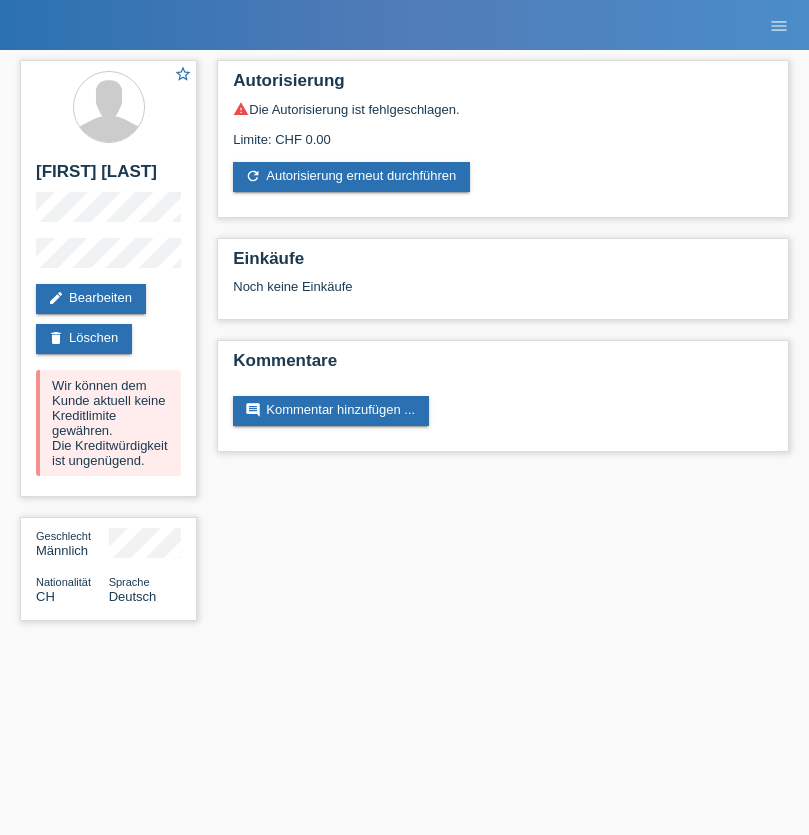 scroll, scrollTop: 0, scrollLeft: 0, axis: both 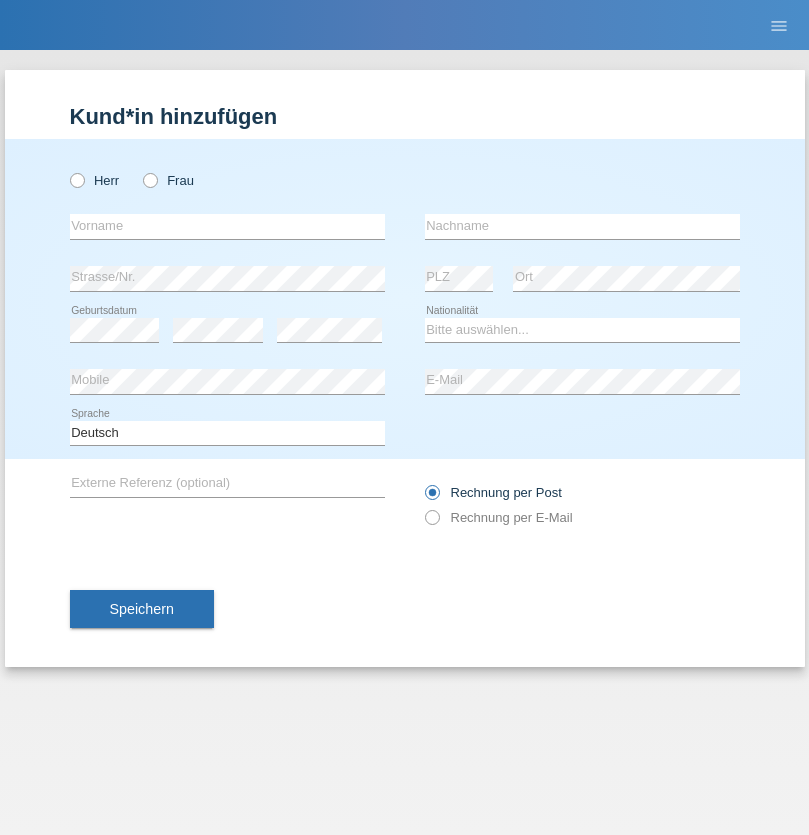 radio on "true" 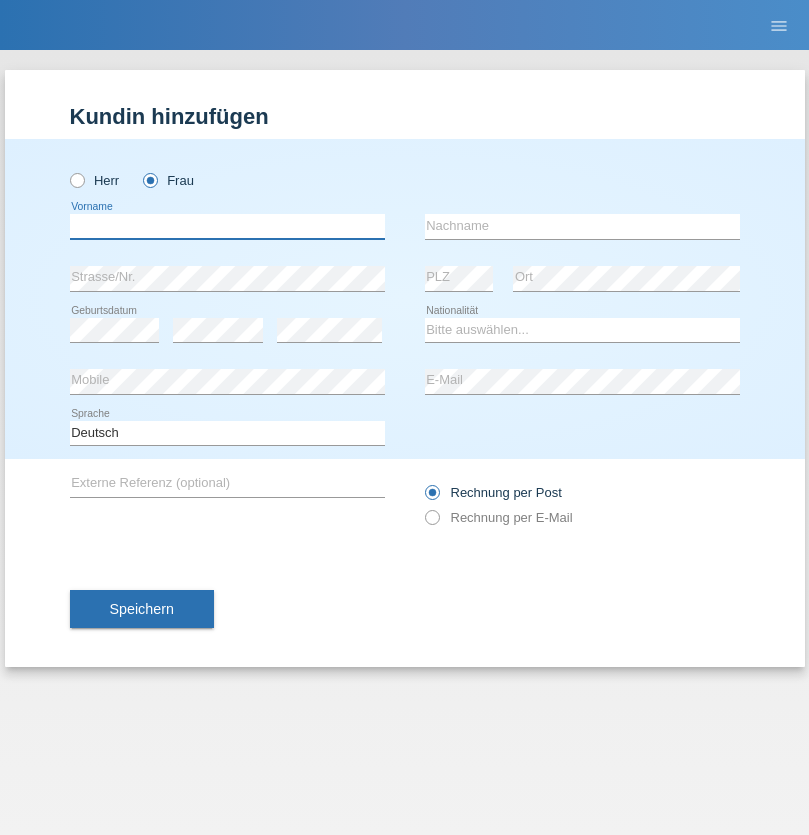 click at bounding box center (227, 226) 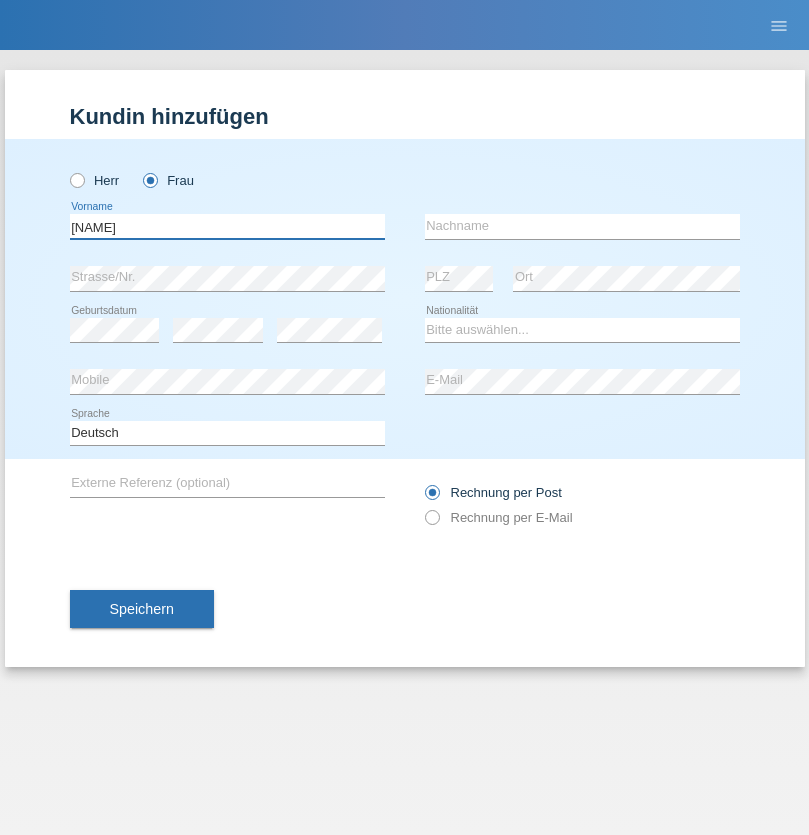 type on "Monika" 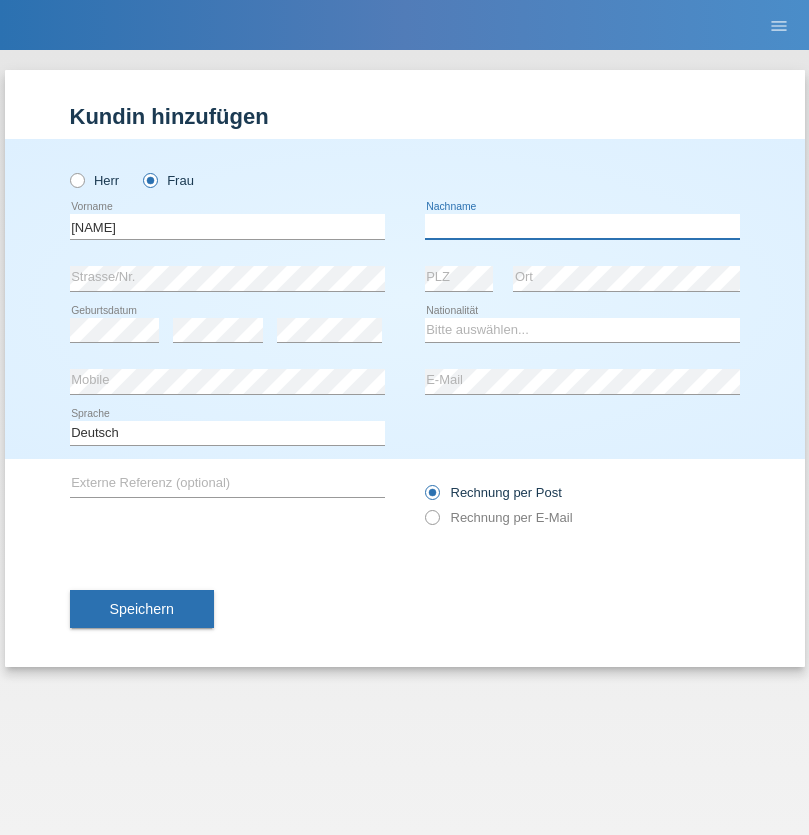 click at bounding box center [582, 226] 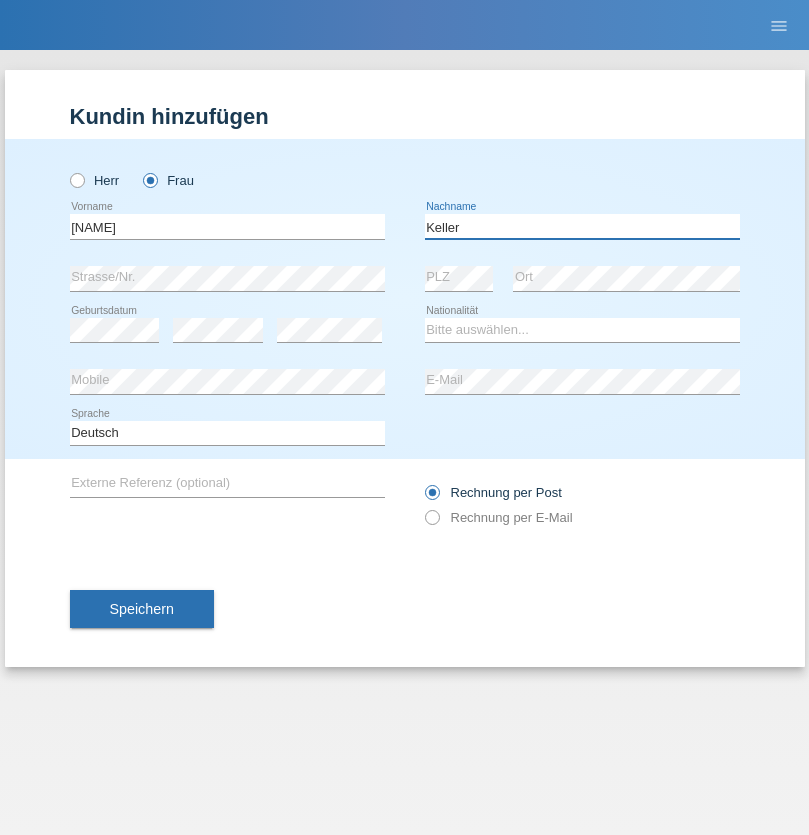 type on "Keller" 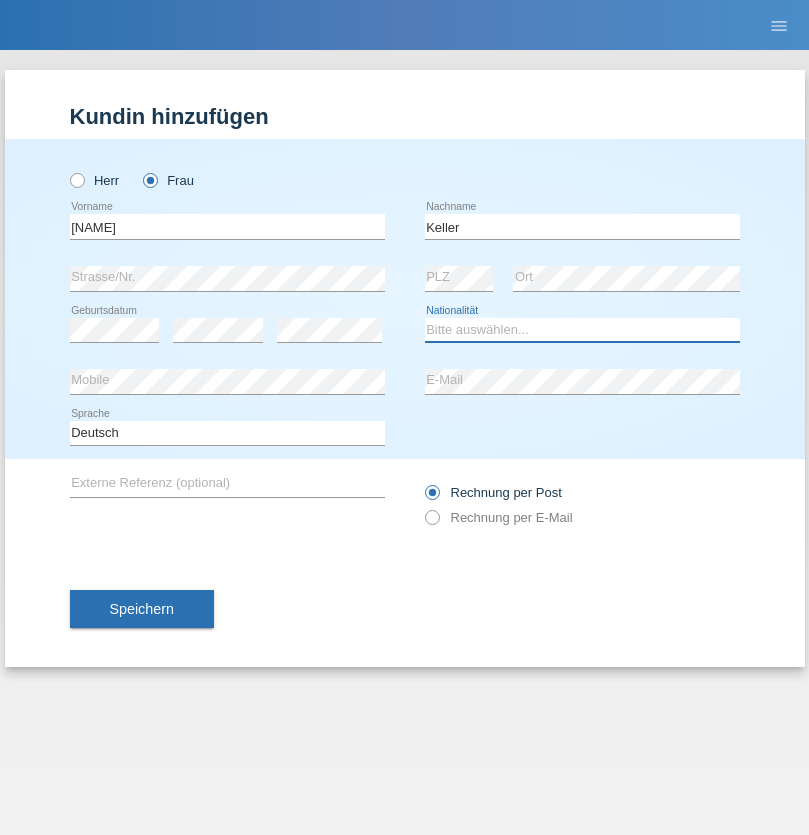select on "CH" 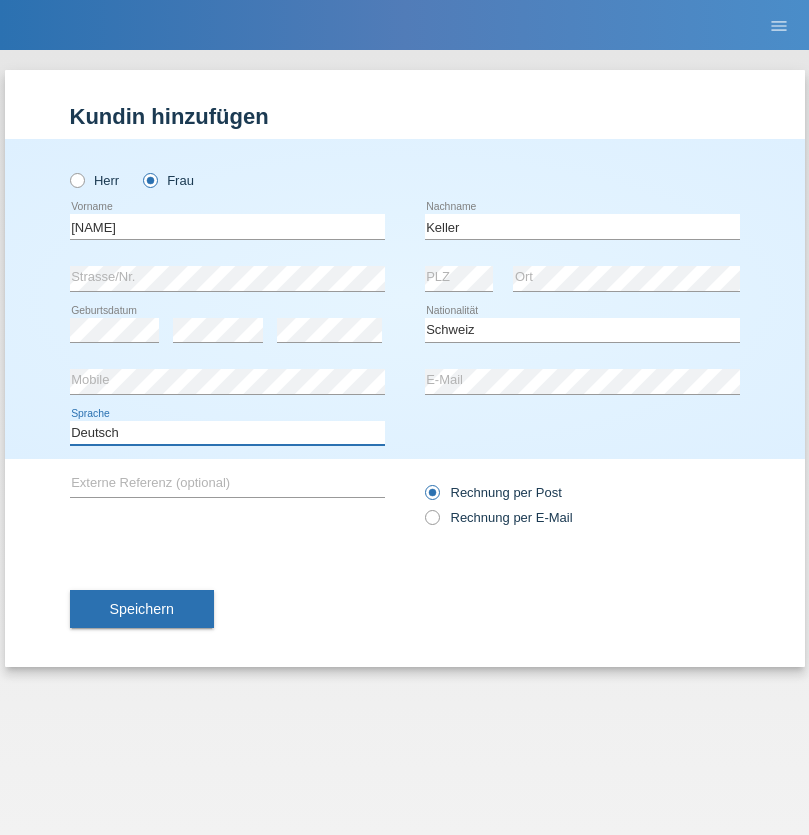select on "en" 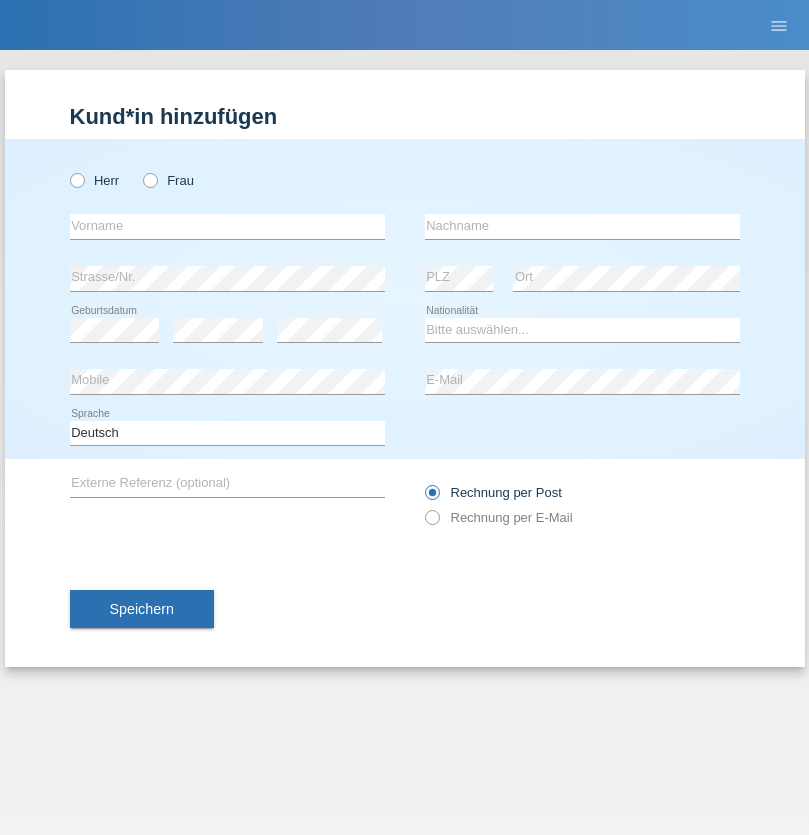 scroll, scrollTop: 0, scrollLeft: 0, axis: both 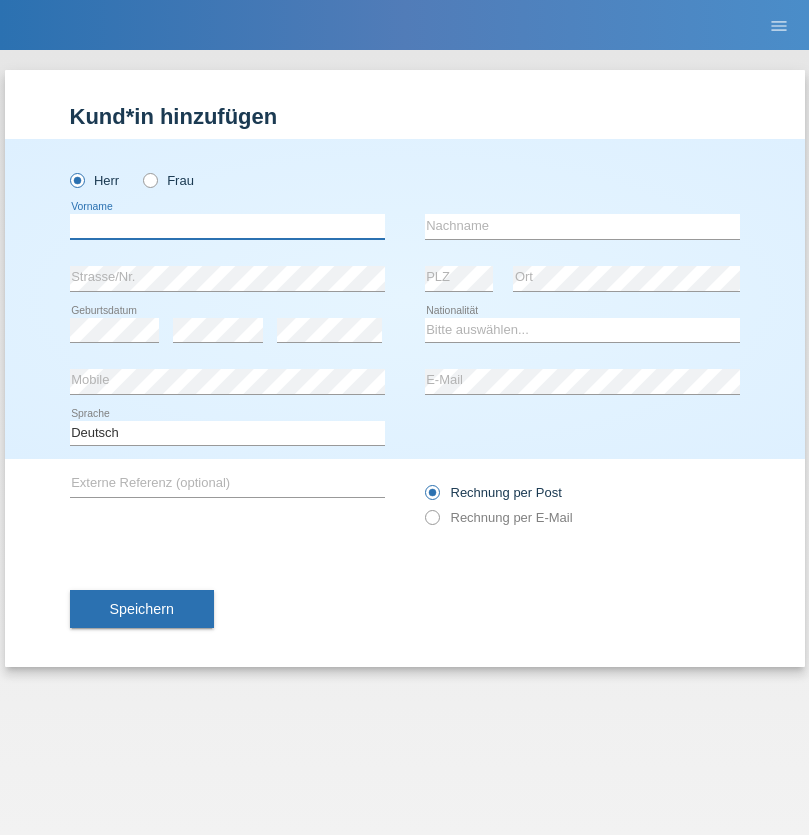 click at bounding box center (227, 226) 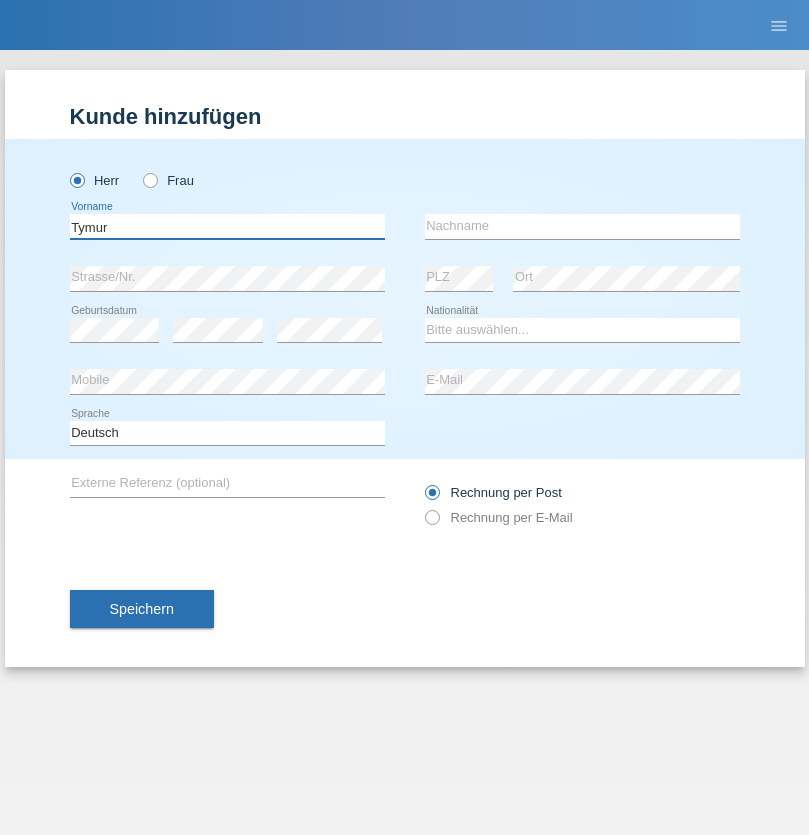 type on "Tymur" 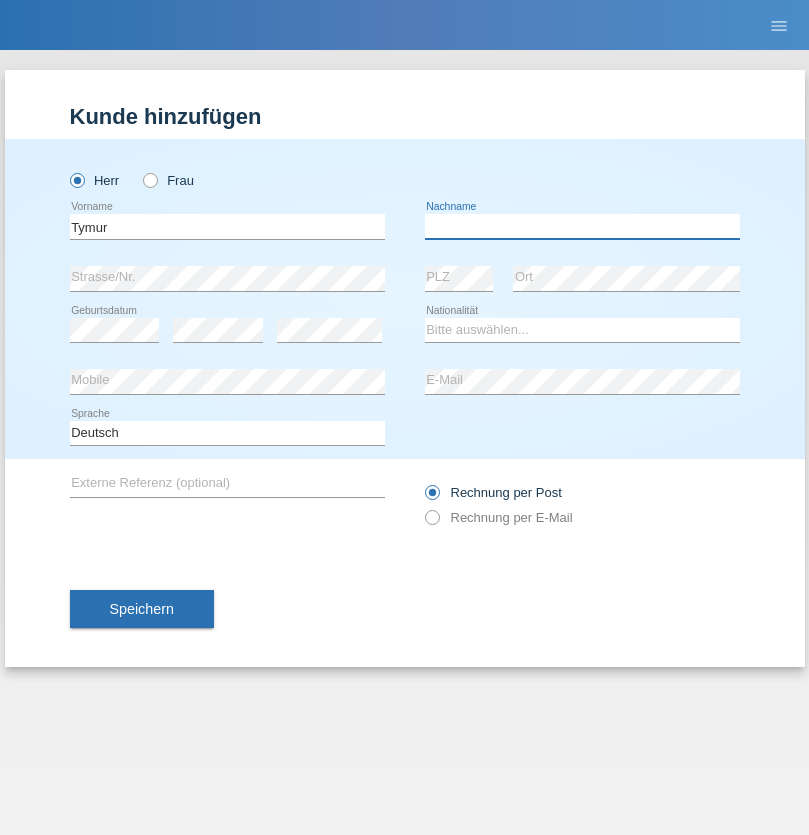 click at bounding box center [582, 226] 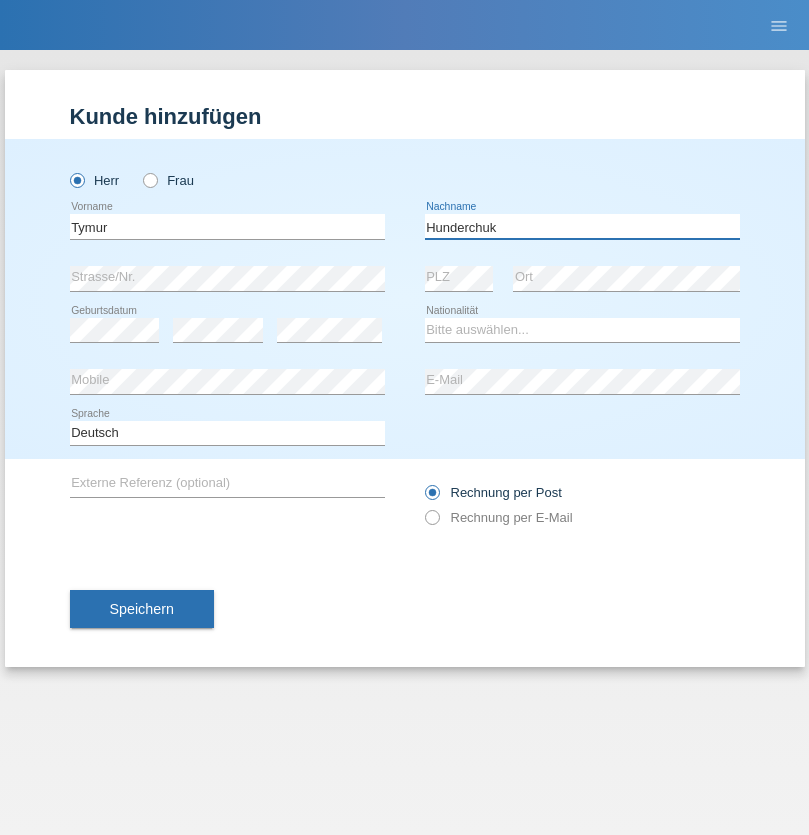 type on "Hunderchuk" 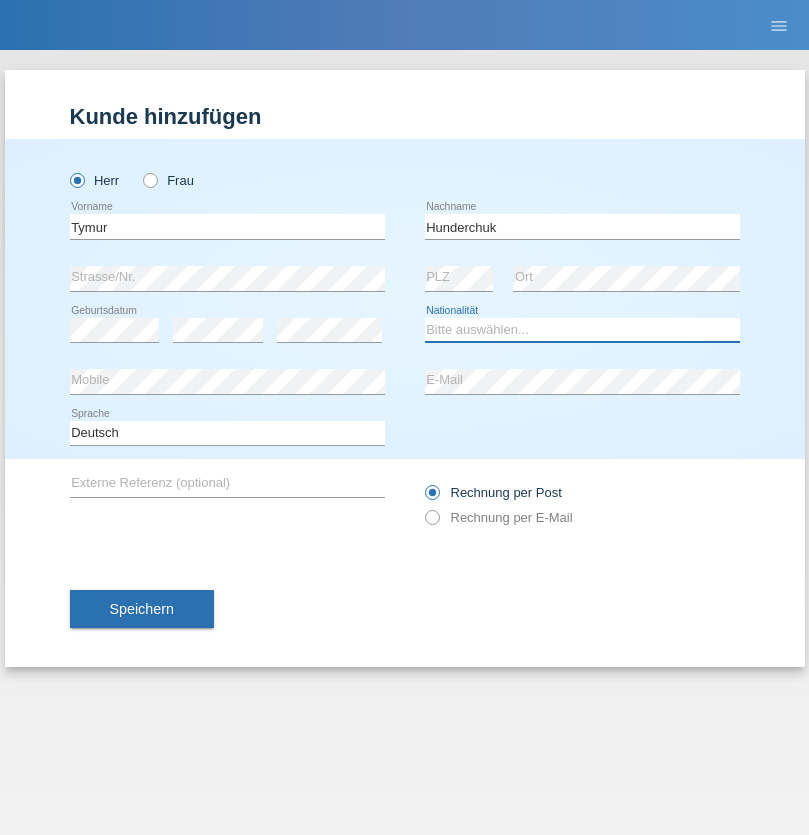select on "UA" 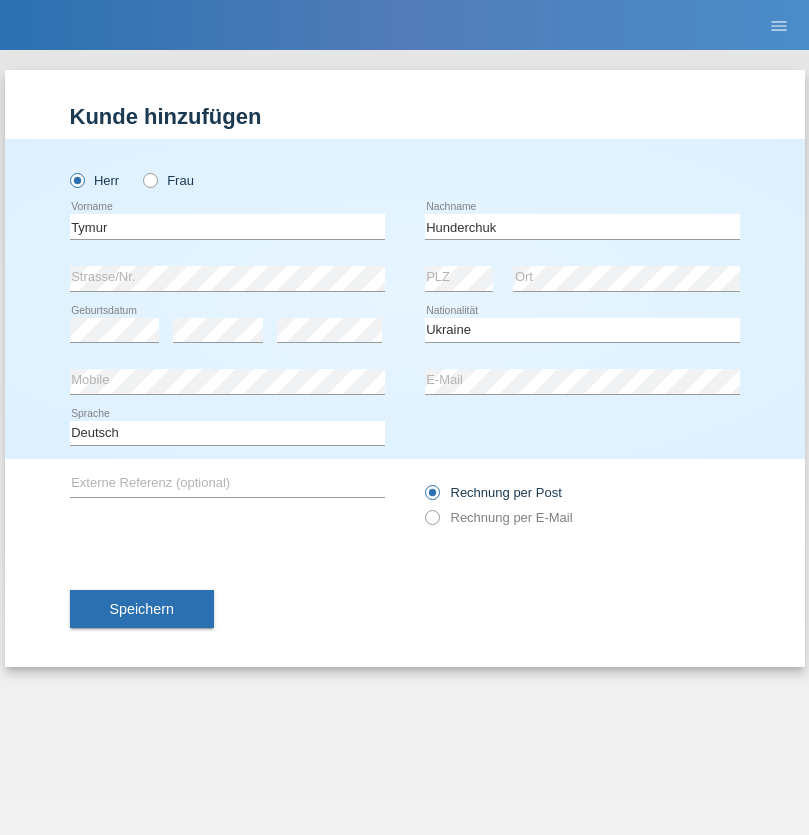 select on "C" 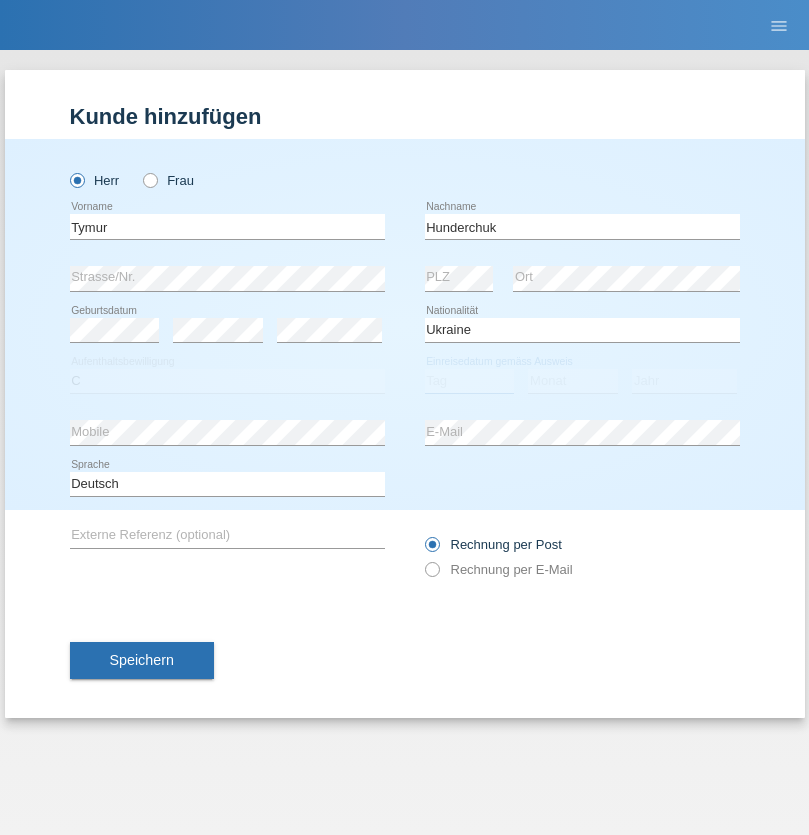 select on "20" 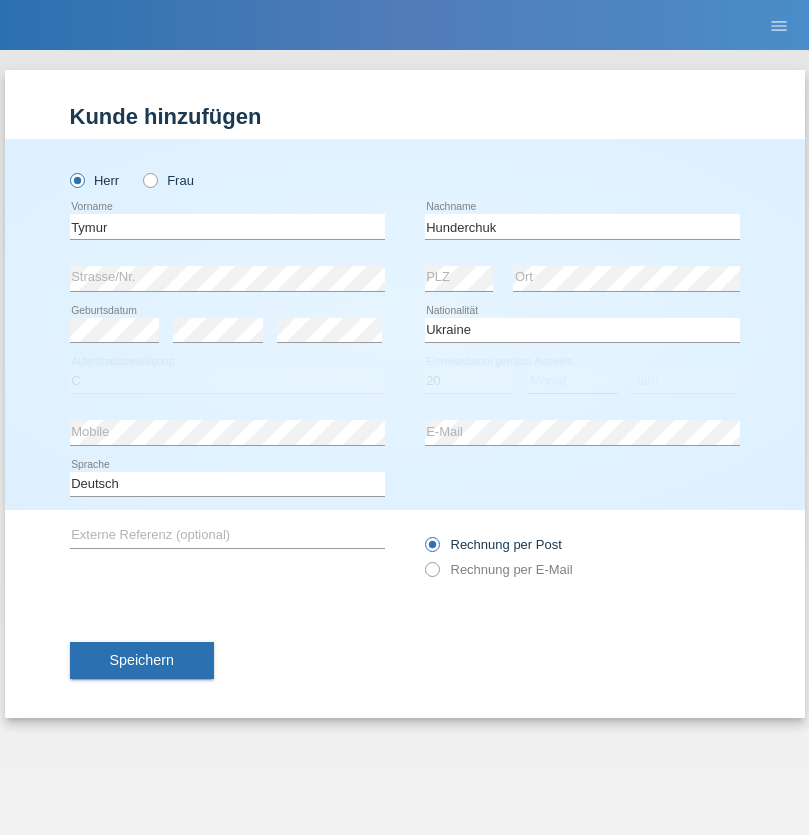 select on "08" 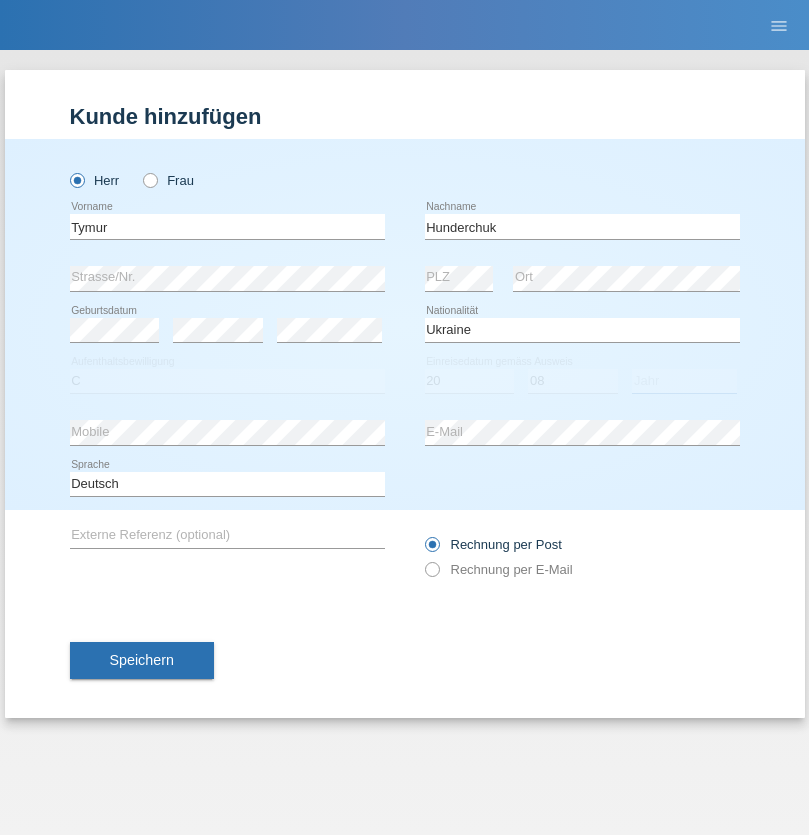 select on "2021" 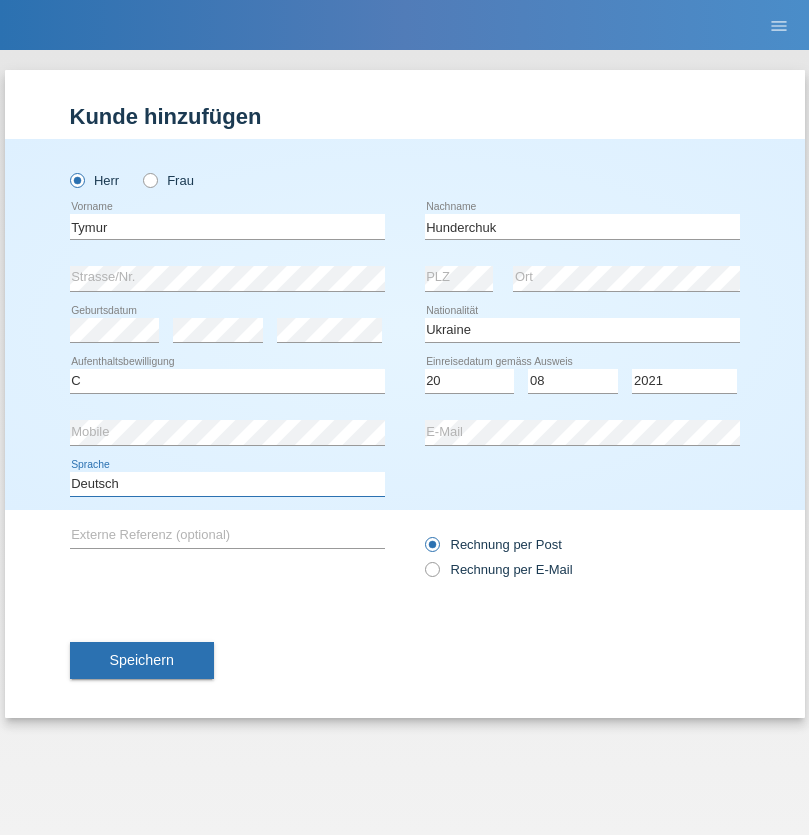 select on "en" 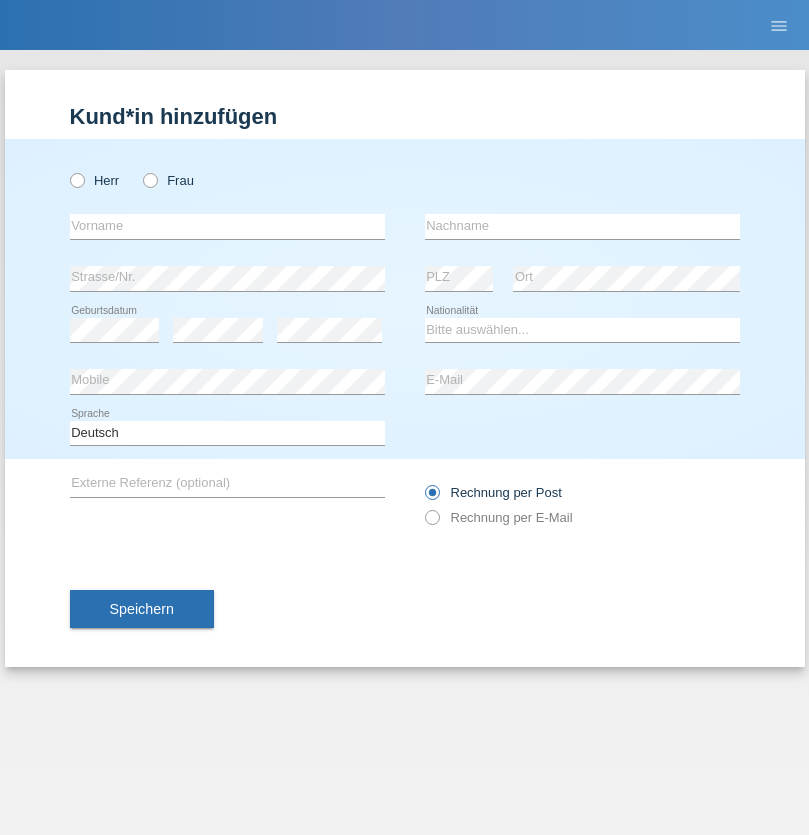 scroll, scrollTop: 0, scrollLeft: 0, axis: both 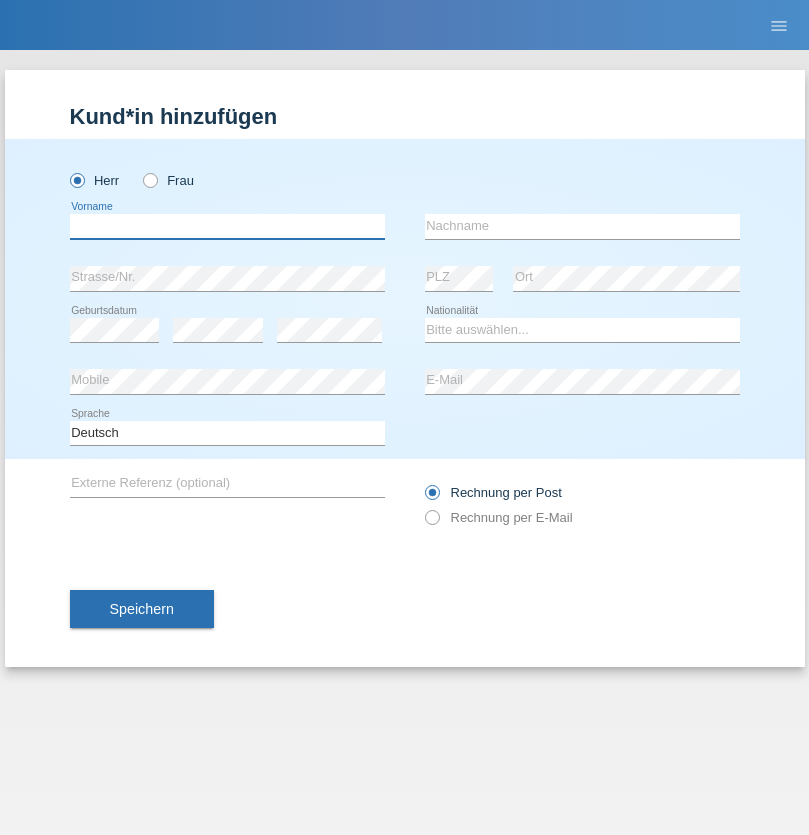 click at bounding box center [227, 226] 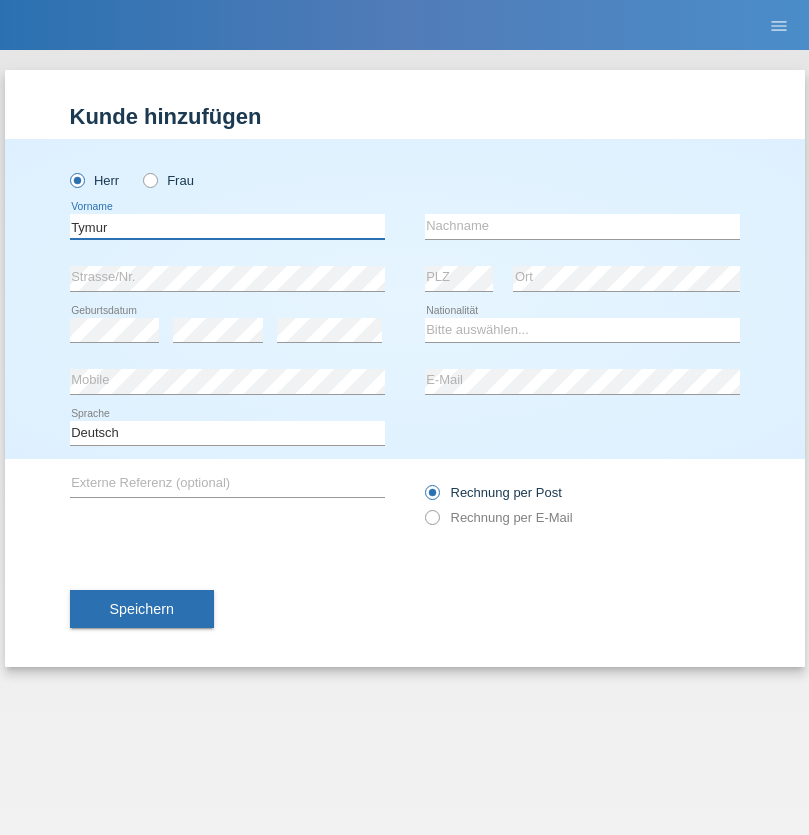 type on "Tymur" 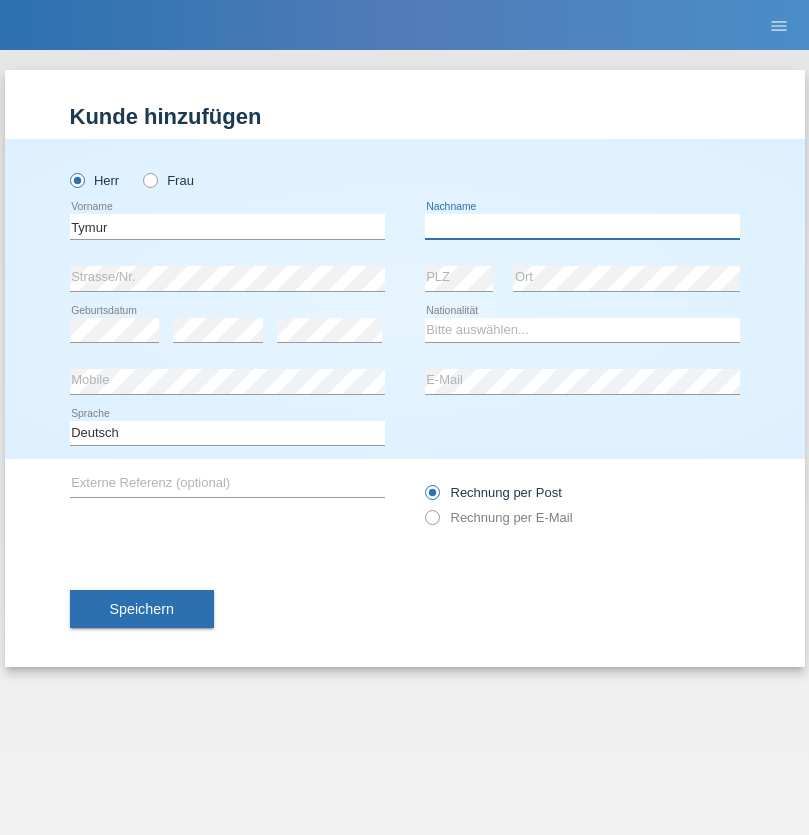 click at bounding box center [582, 226] 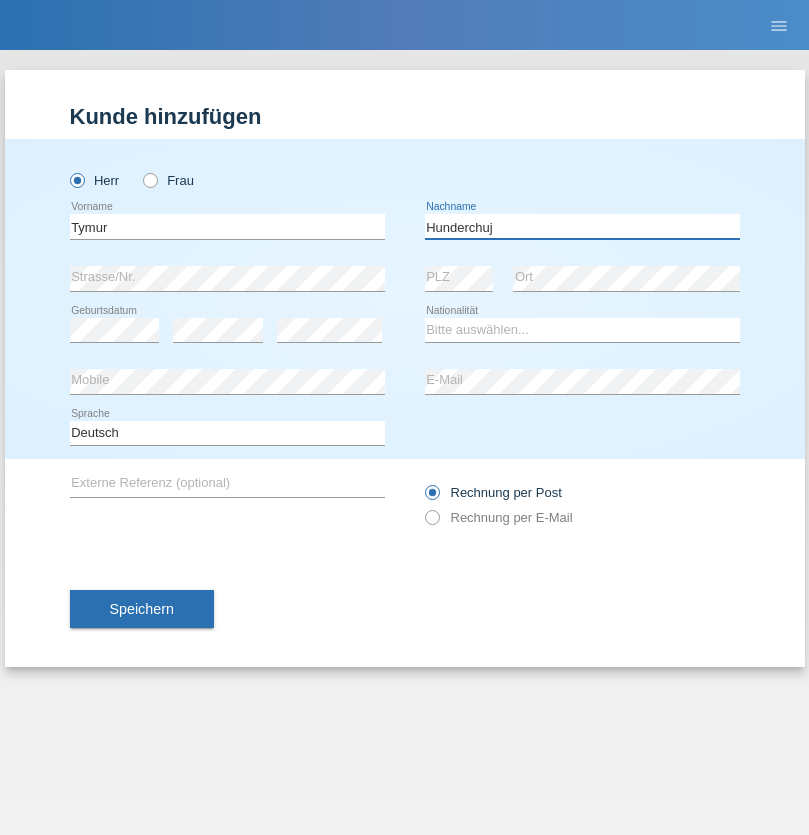 type on "Hunderchuj" 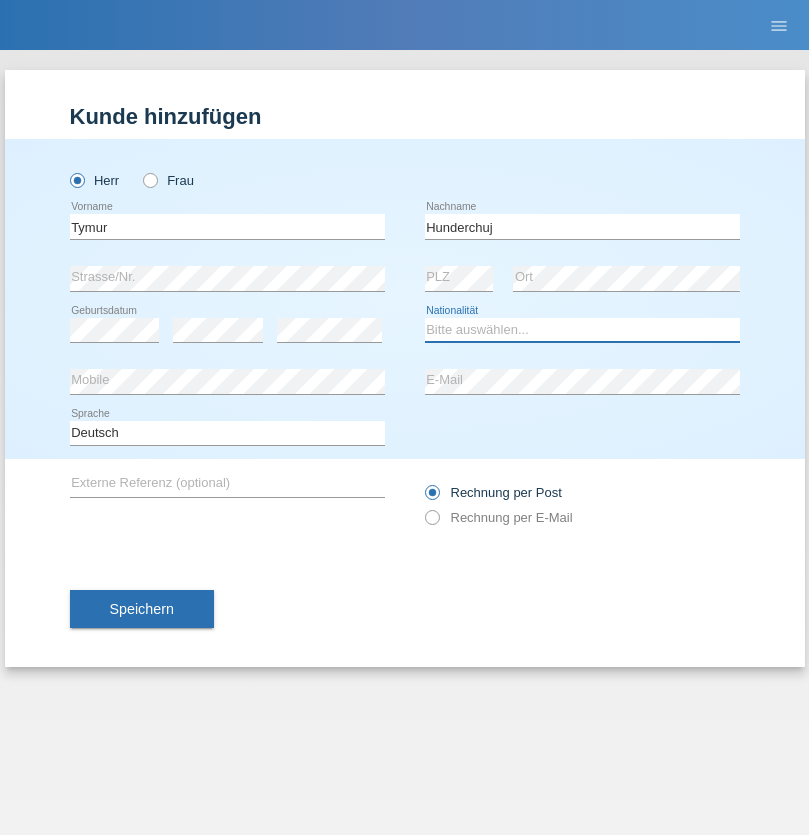 select on "UA" 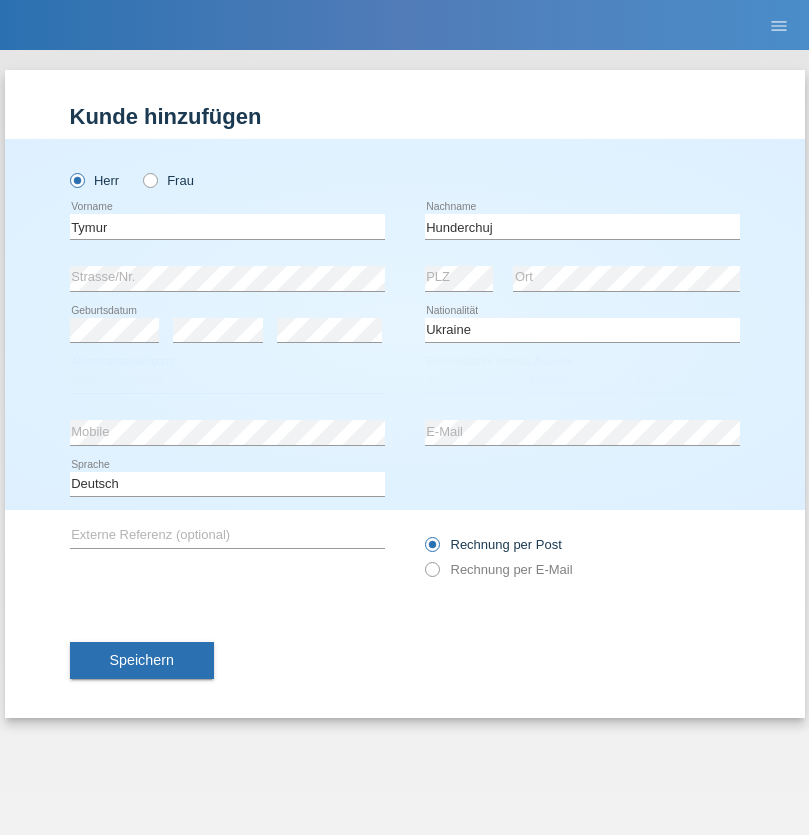 select on "C" 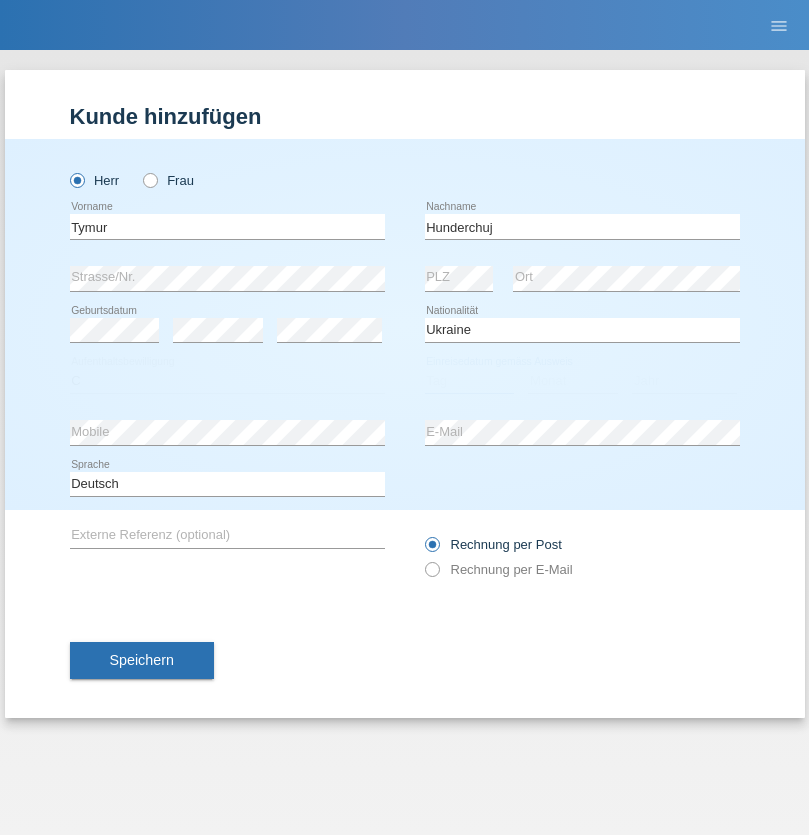 select on "20" 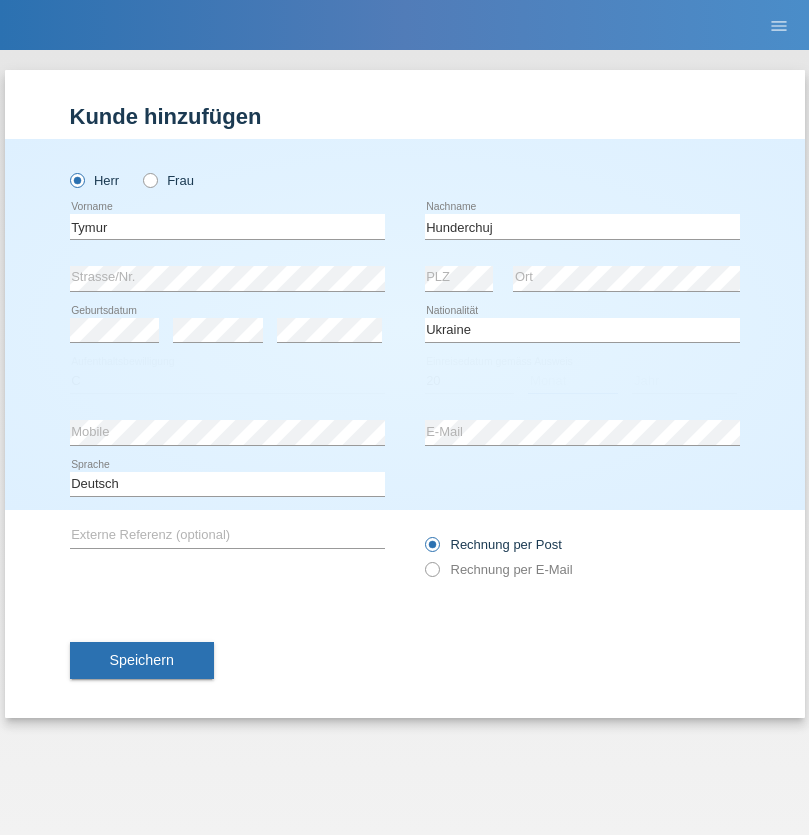 select on "08" 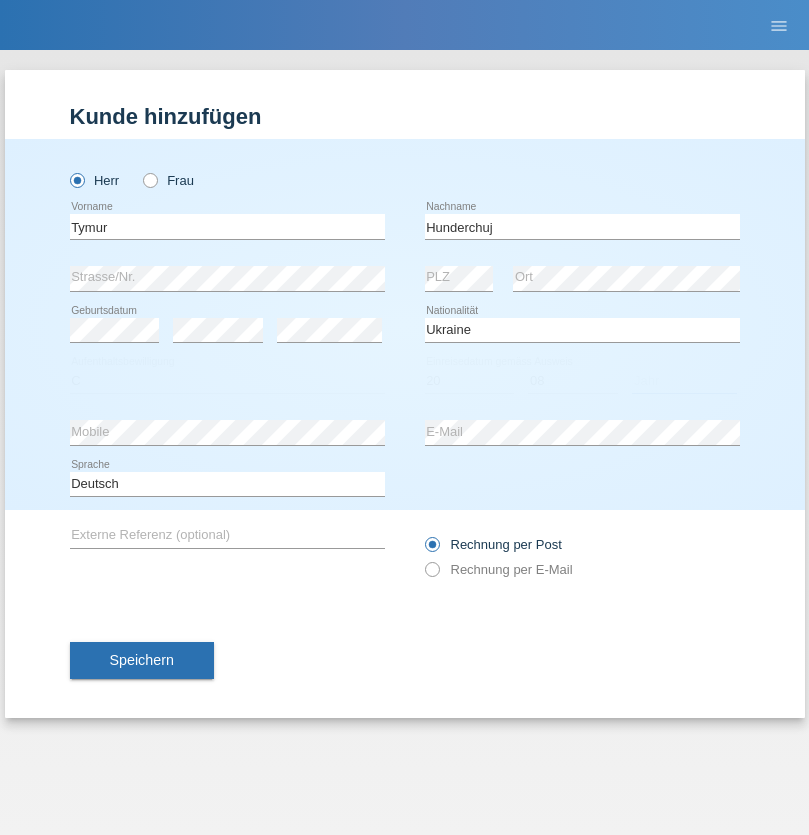 select on "2021" 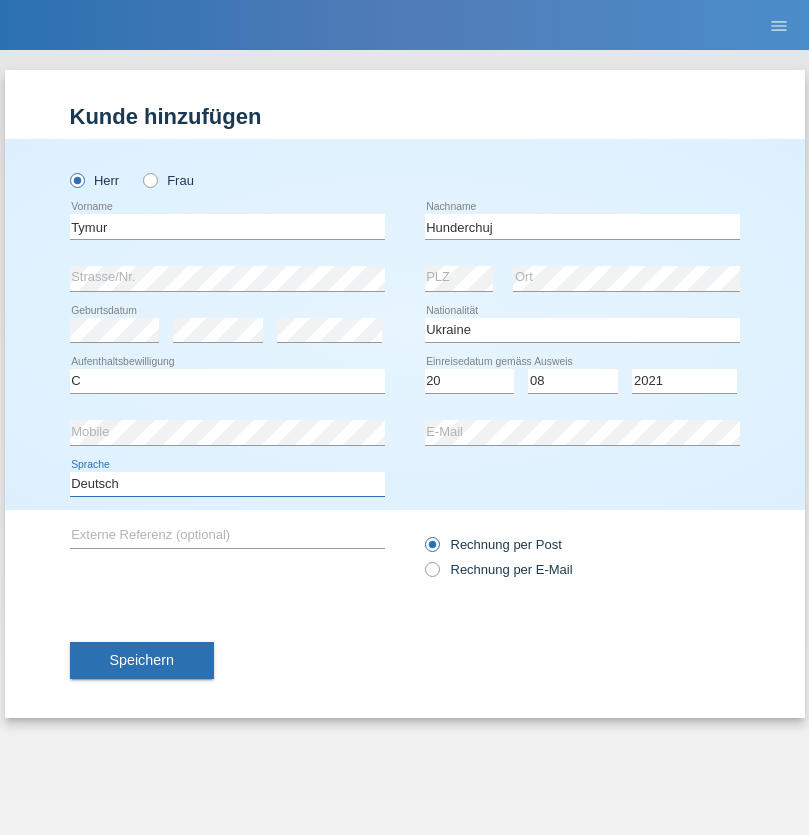 select on "en" 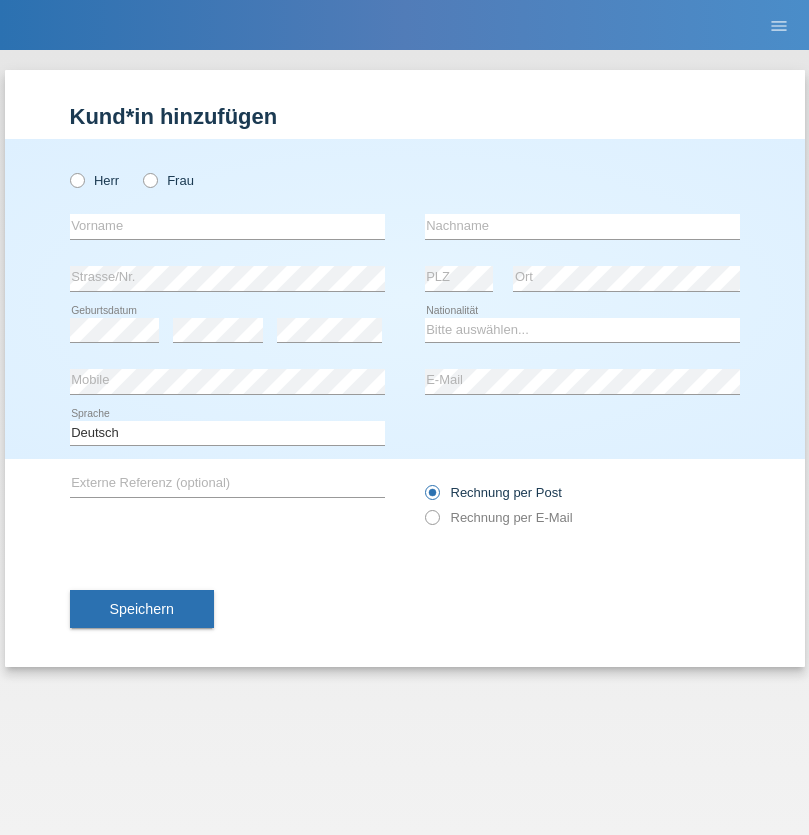 scroll, scrollTop: 0, scrollLeft: 0, axis: both 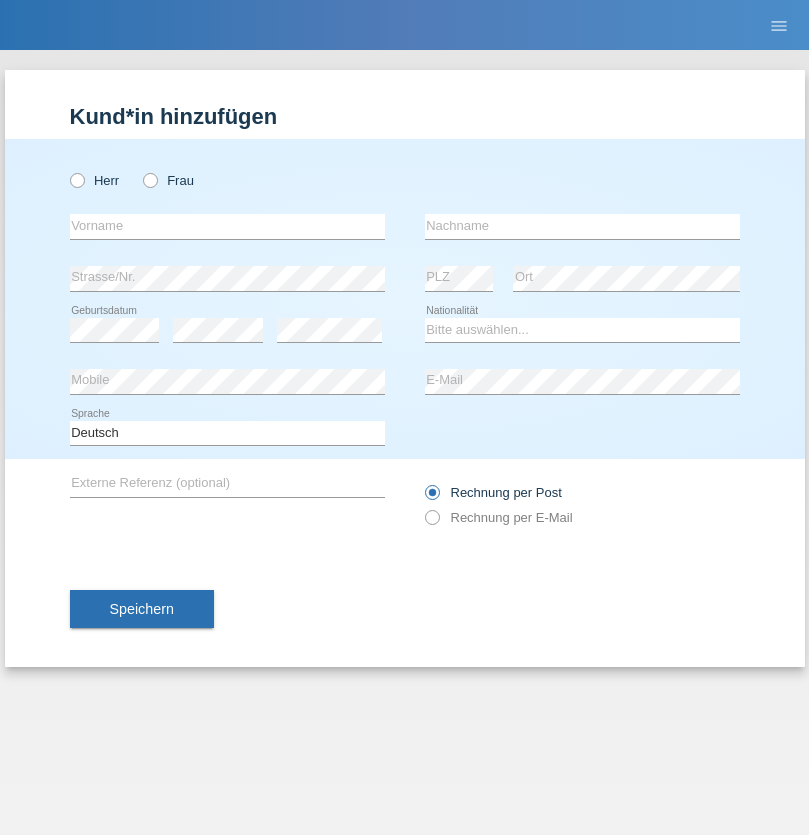 radio on "true" 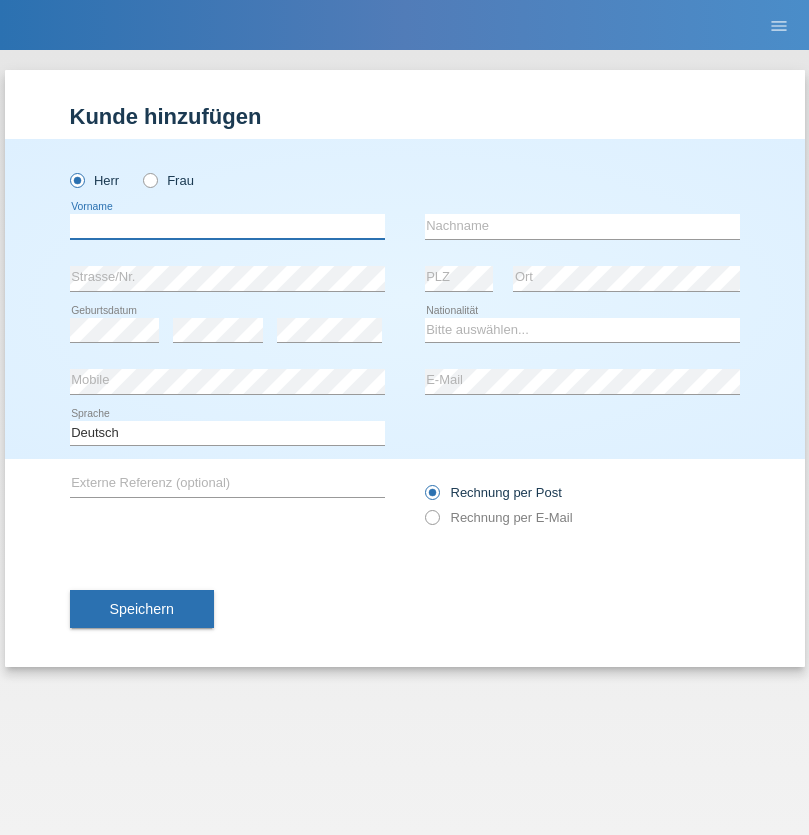 click at bounding box center [227, 226] 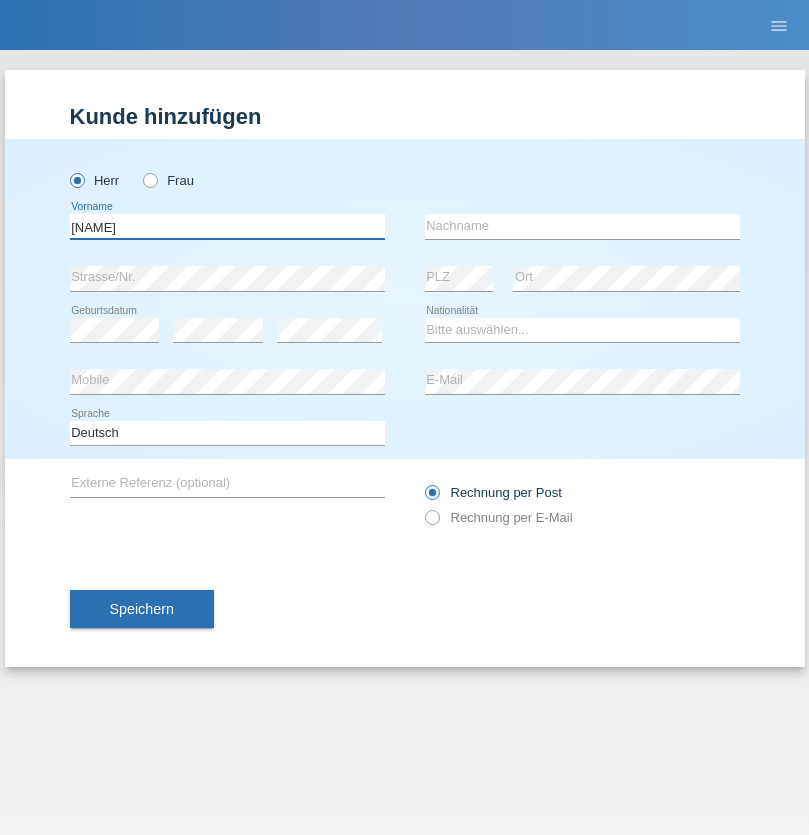 type on "[NAME]" 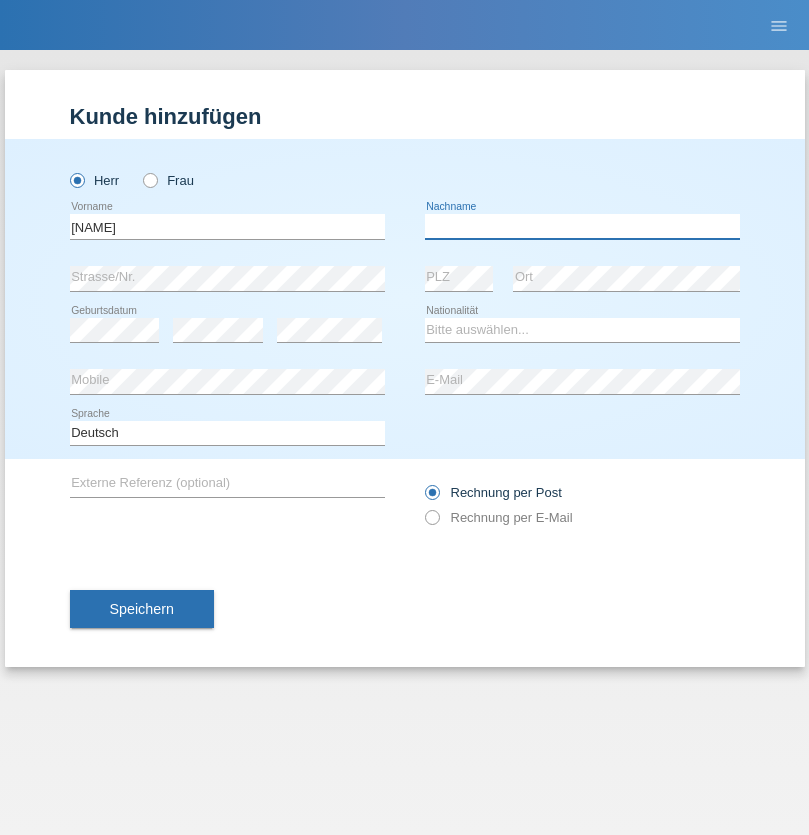 click at bounding box center [582, 226] 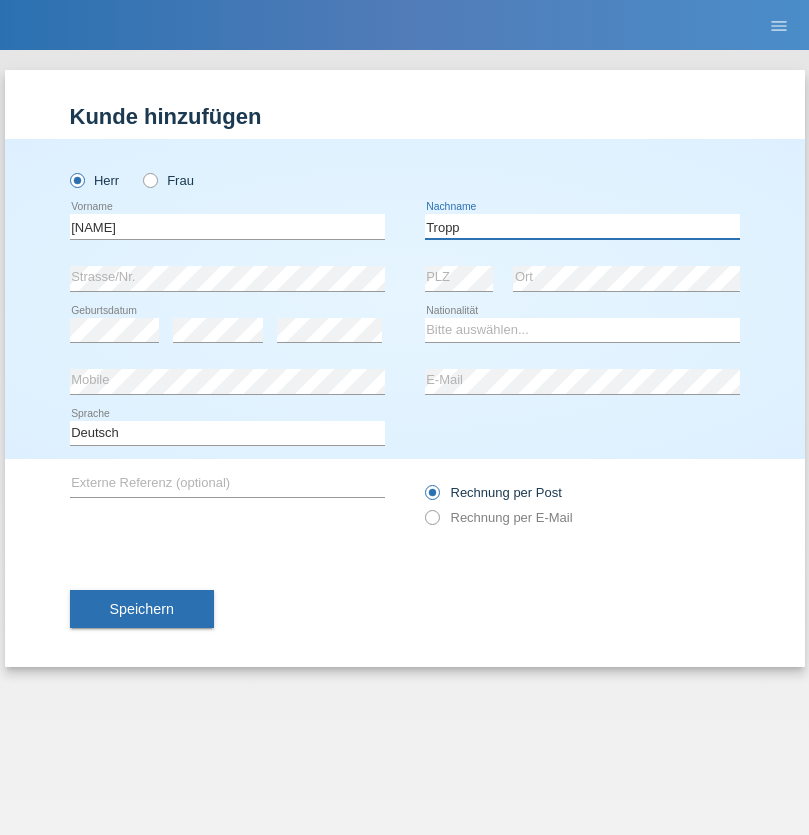 type on "Tropp" 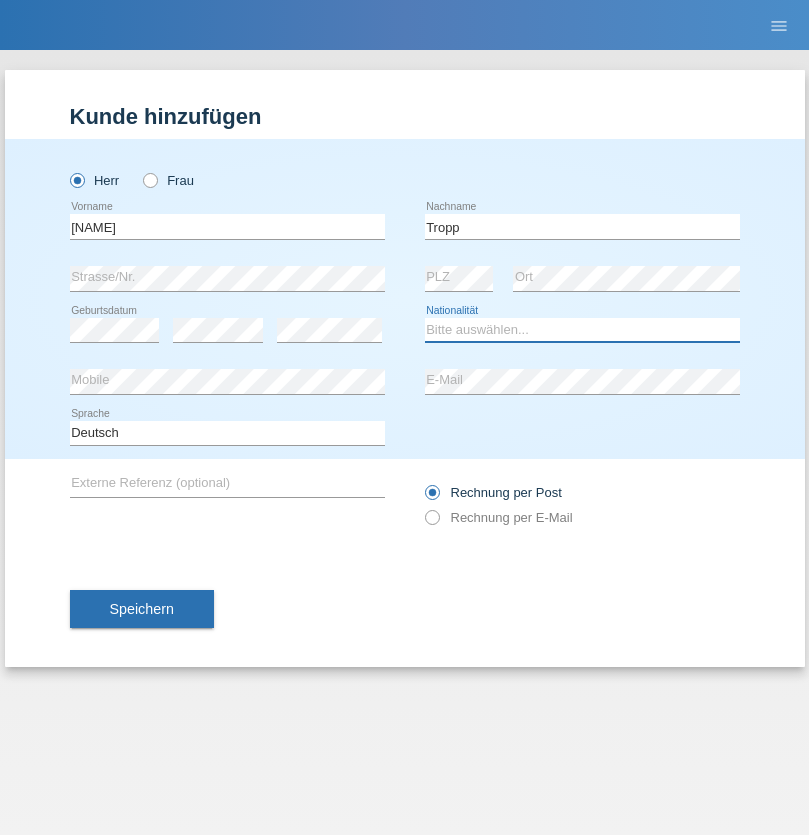 select on "SK" 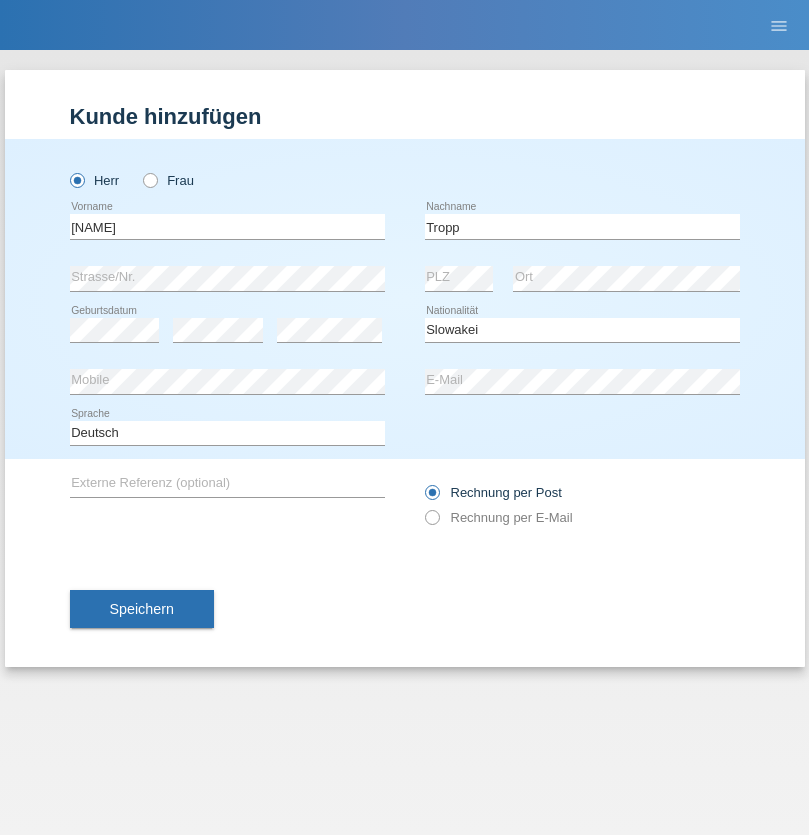 select on "C" 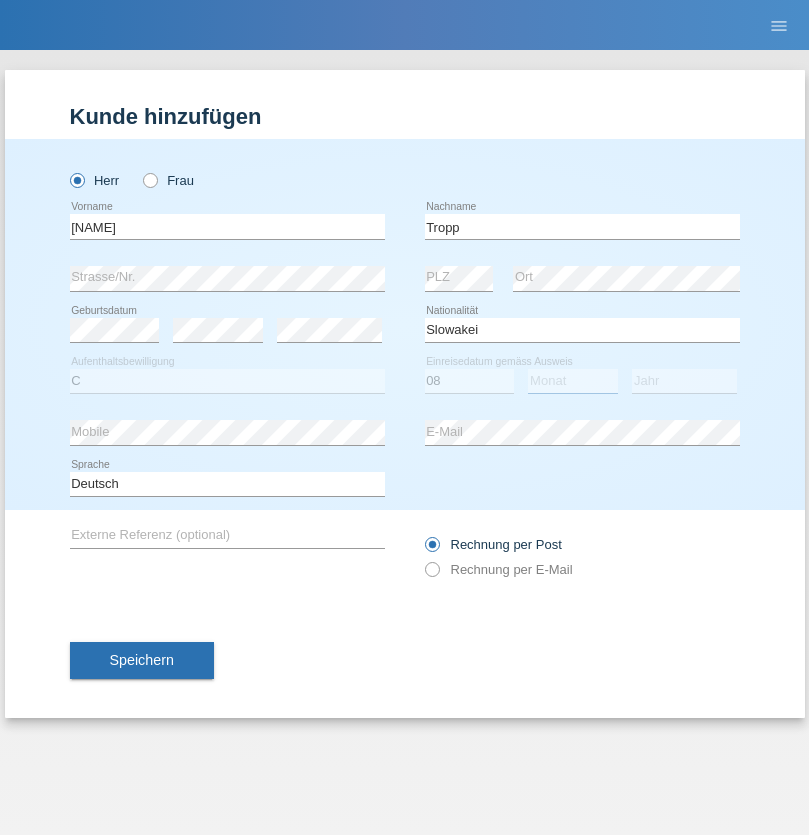 select on "08" 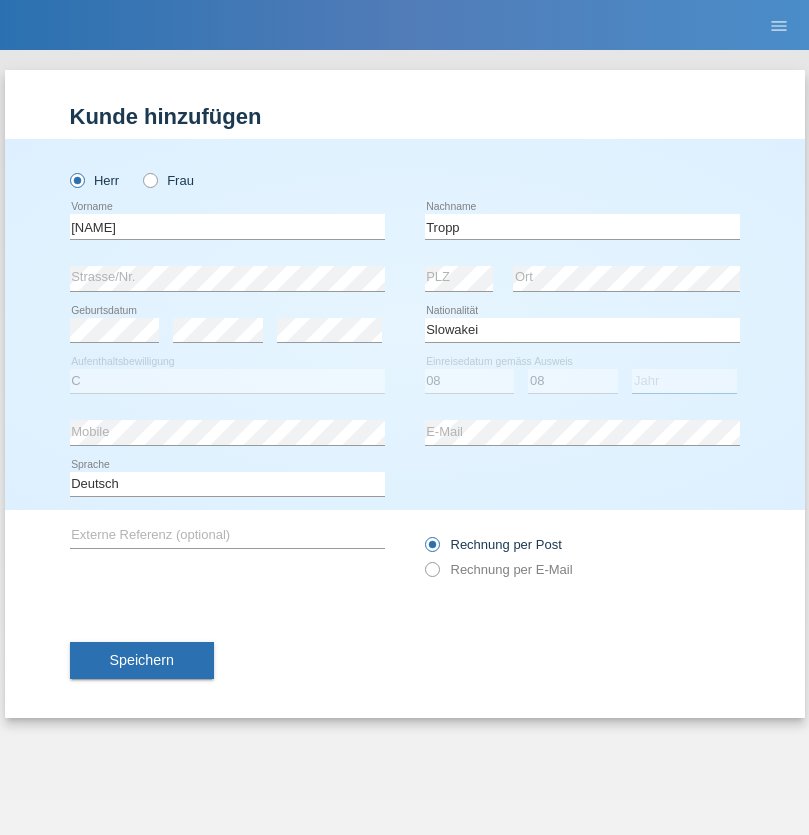 select on "2021" 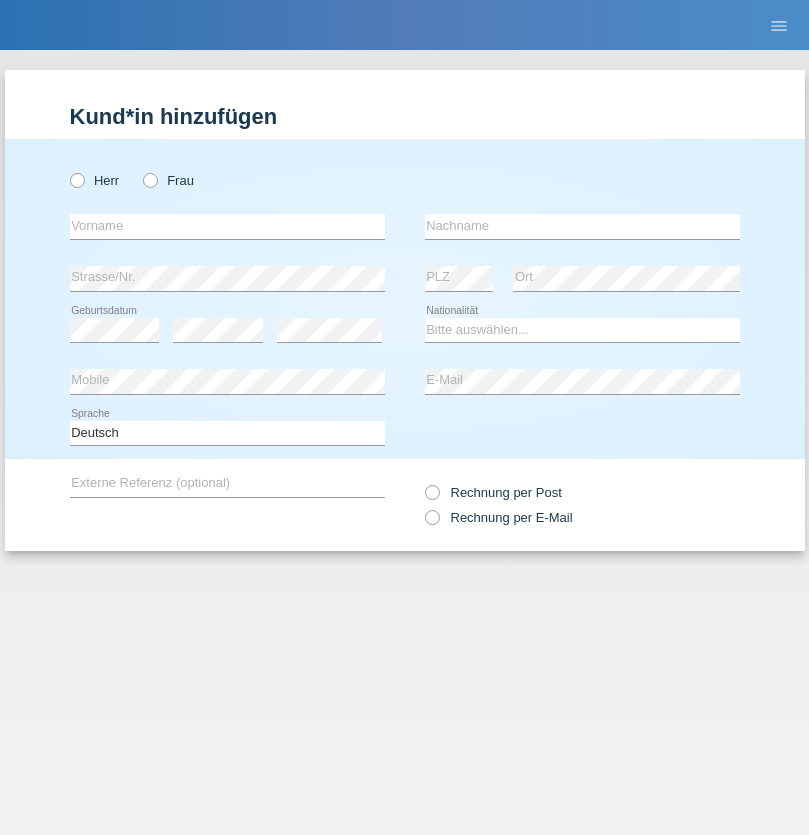 radio on "true" 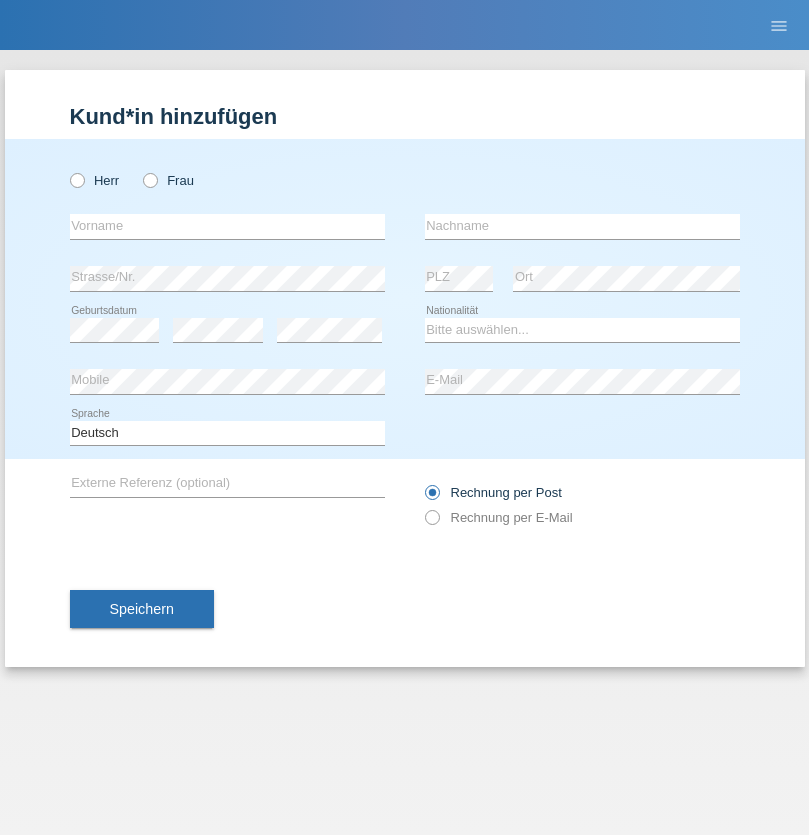 radio on "true" 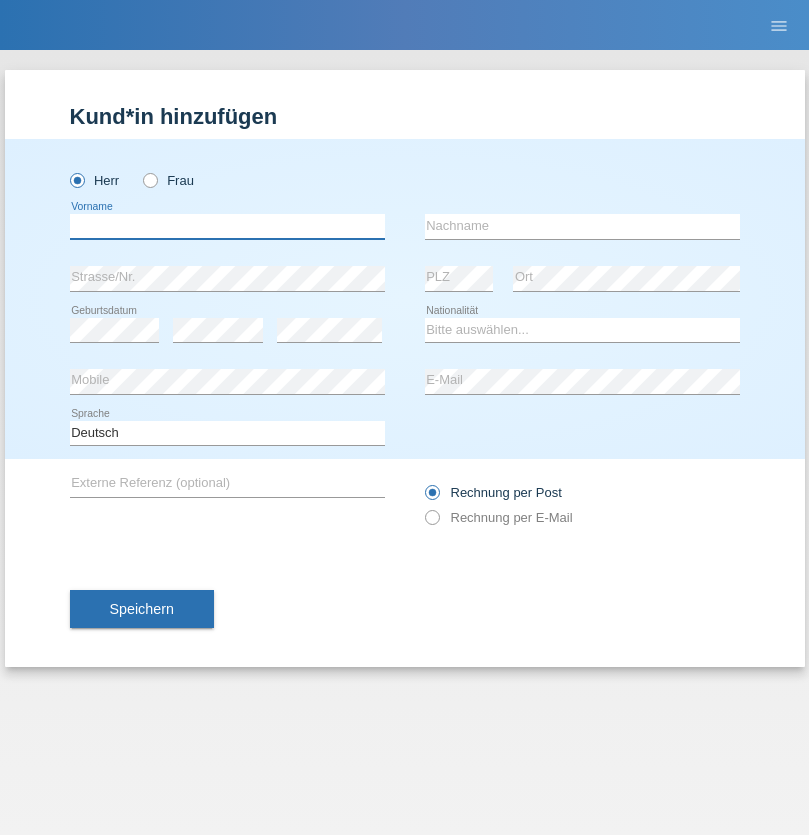 click at bounding box center [227, 226] 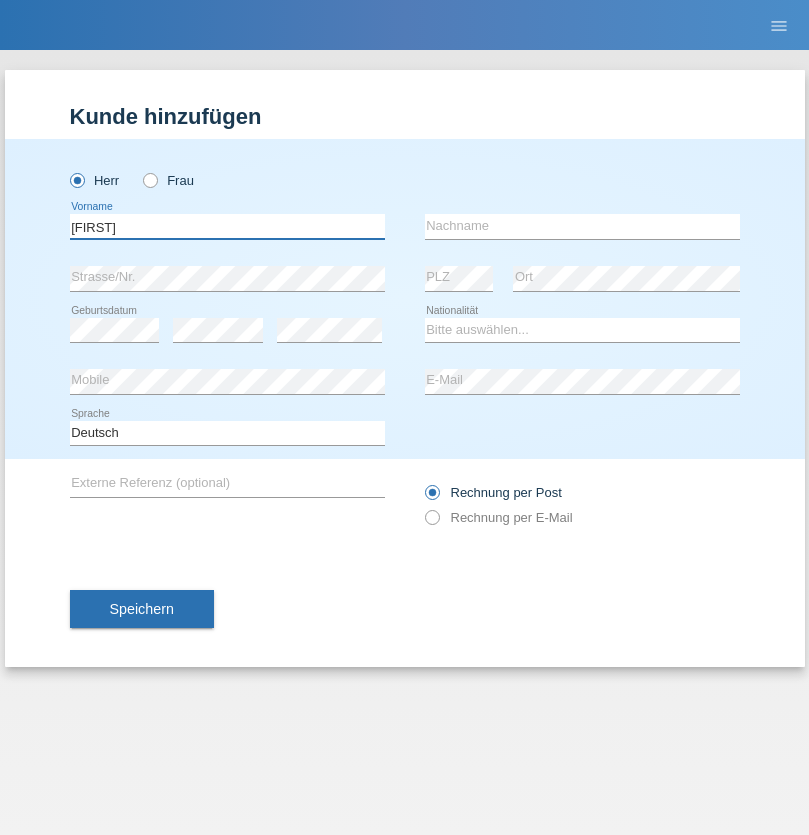 type on "[FIRST]" 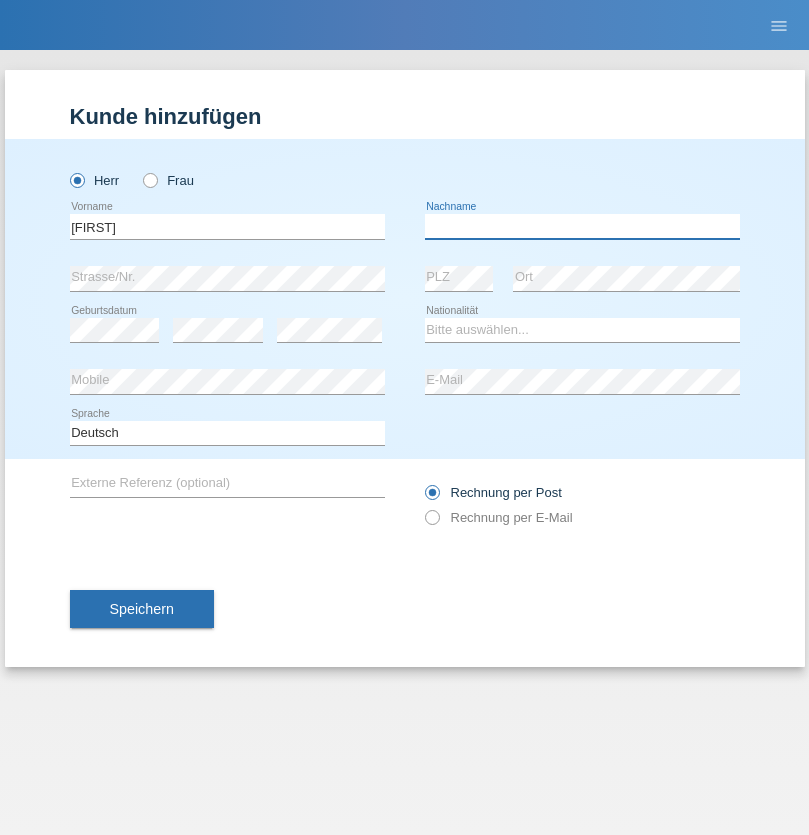 click at bounding box center [582, 226] 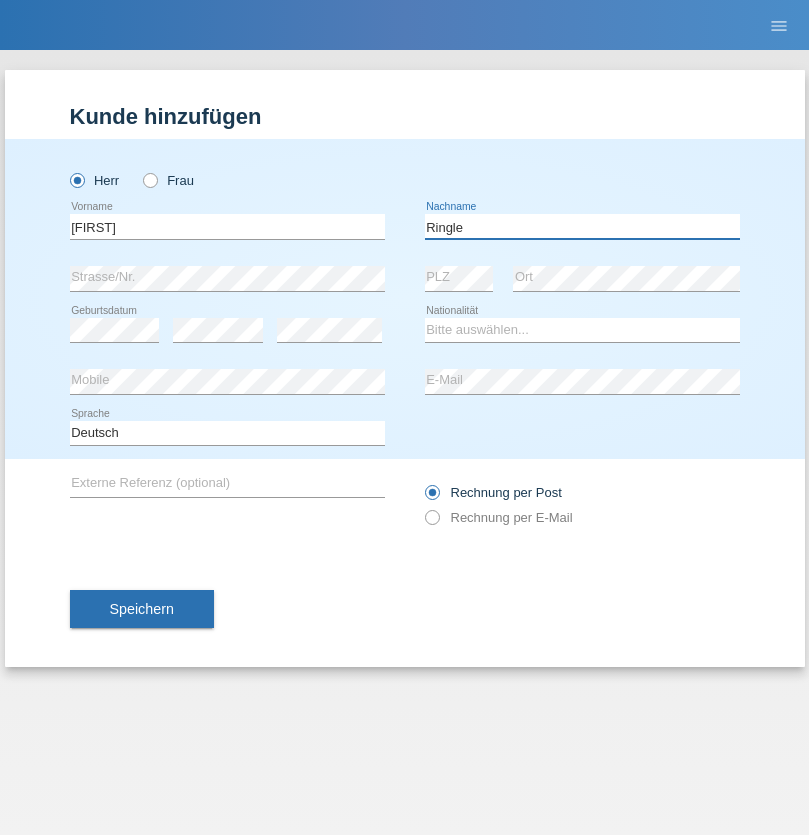 type on "Ringle" 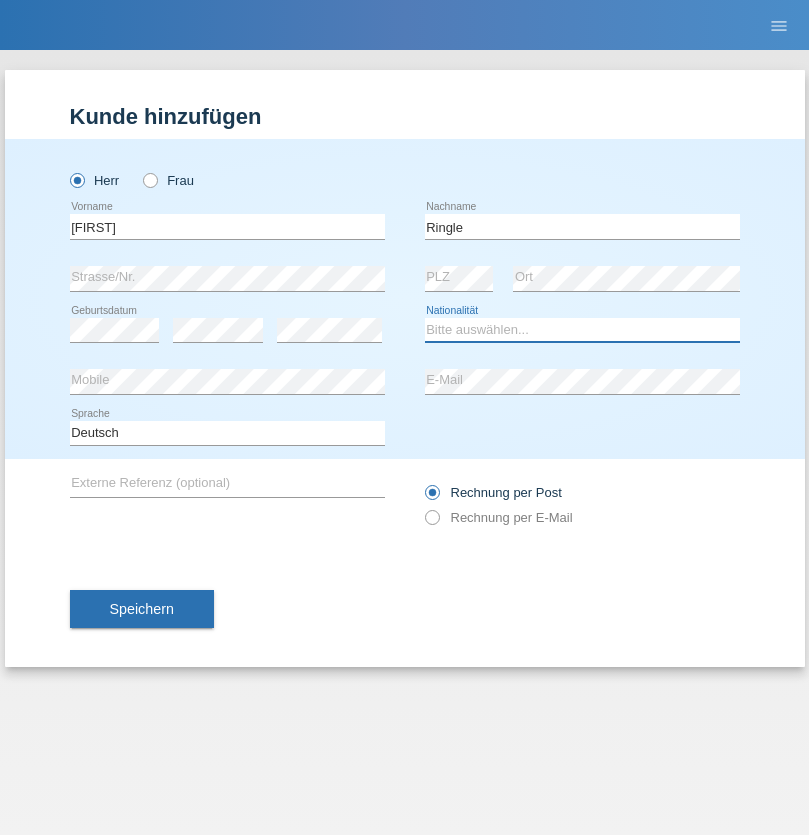 select on "DE" 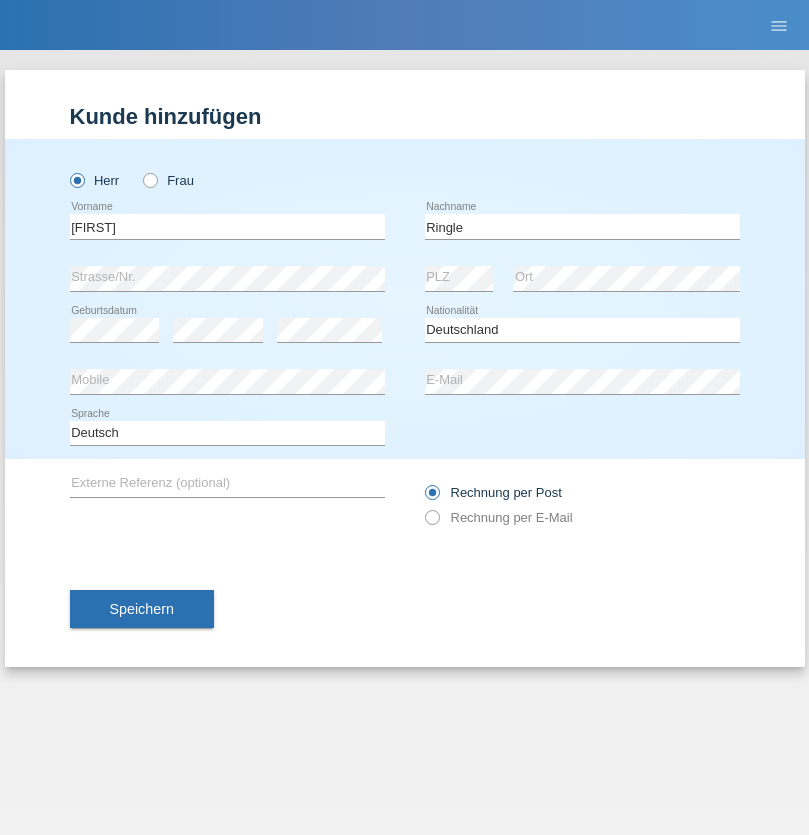 select on "C" 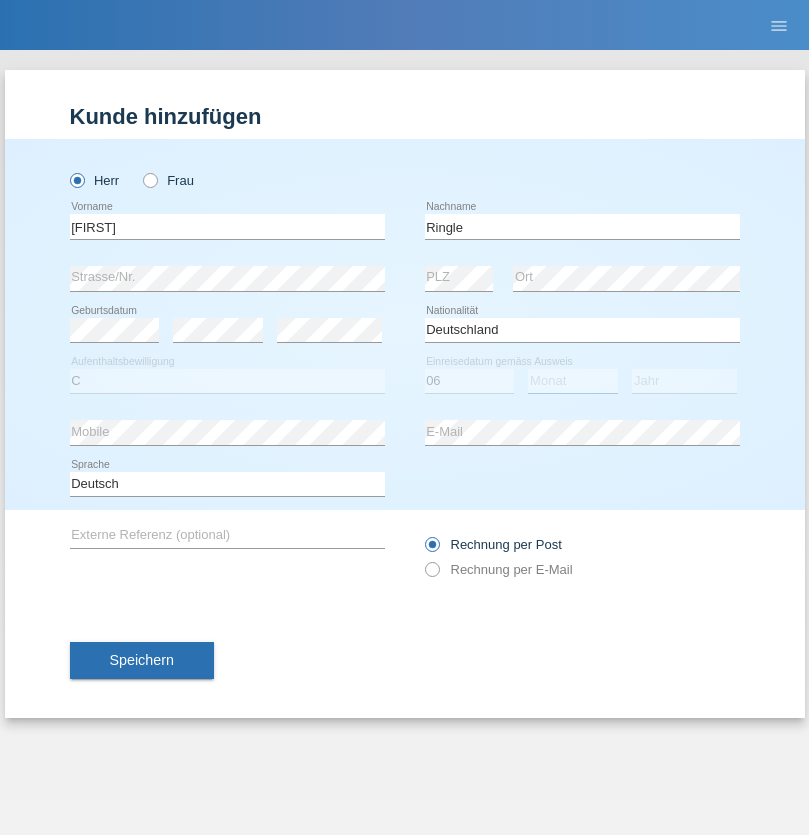 select on "01" 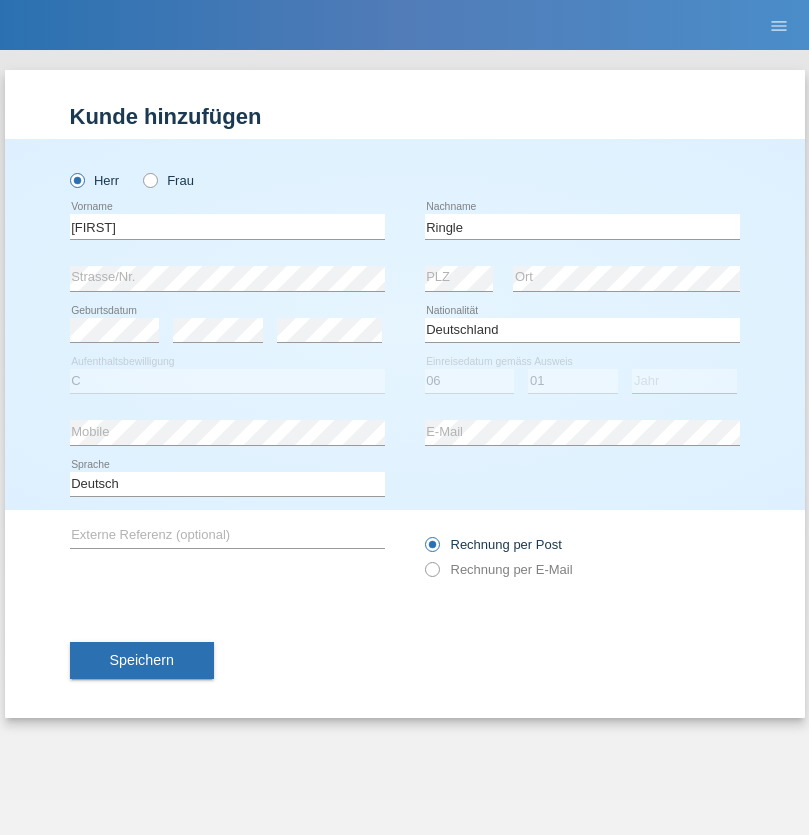 select on "2021" 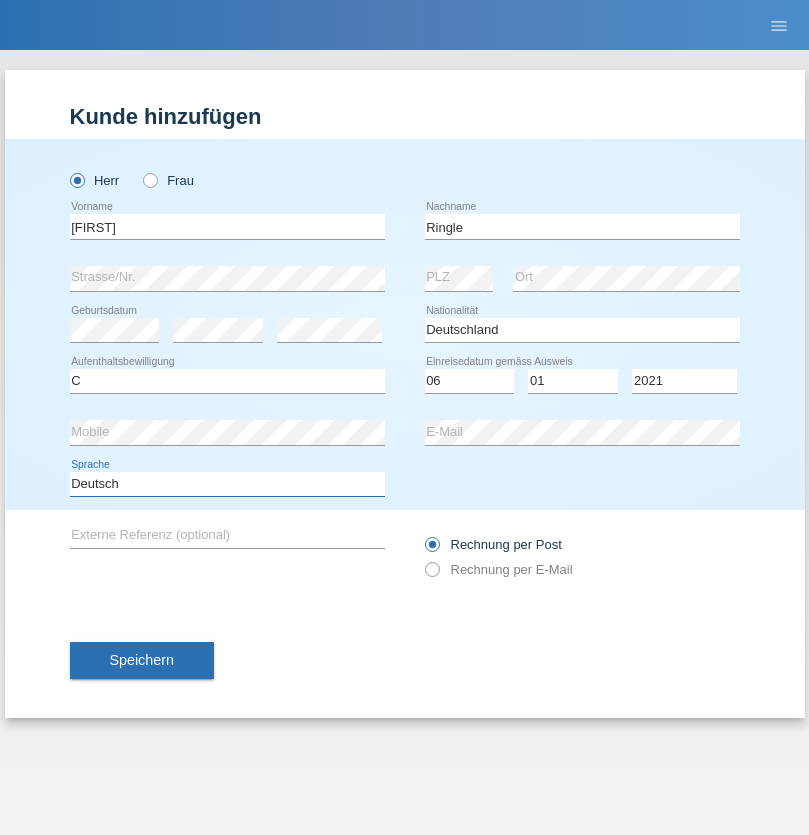 select on "en" 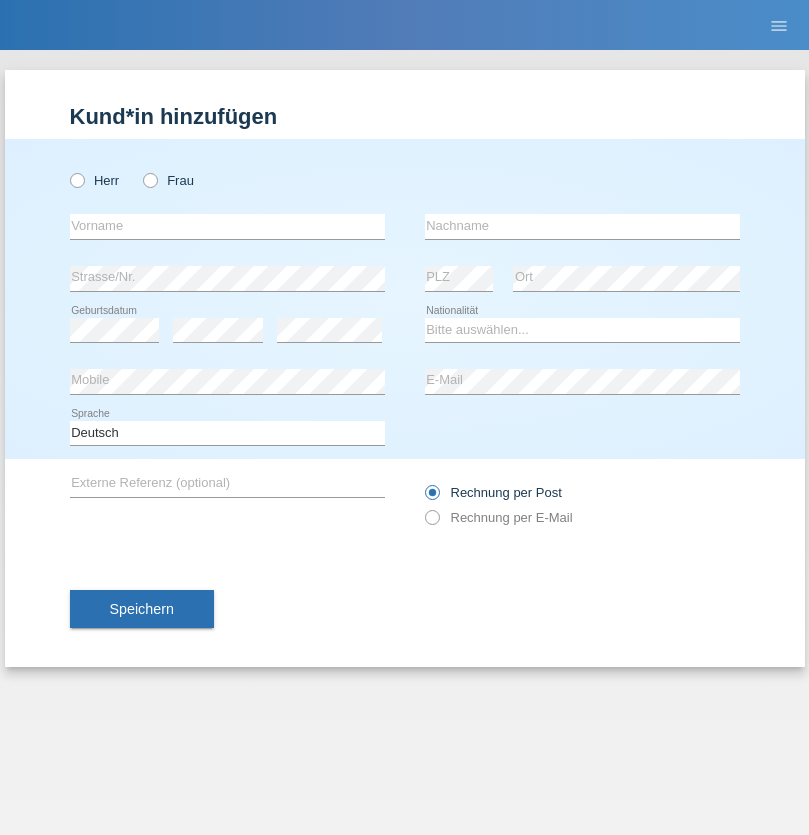 scroll, scrollTop: 0, scrollLeft: 0, axis: both 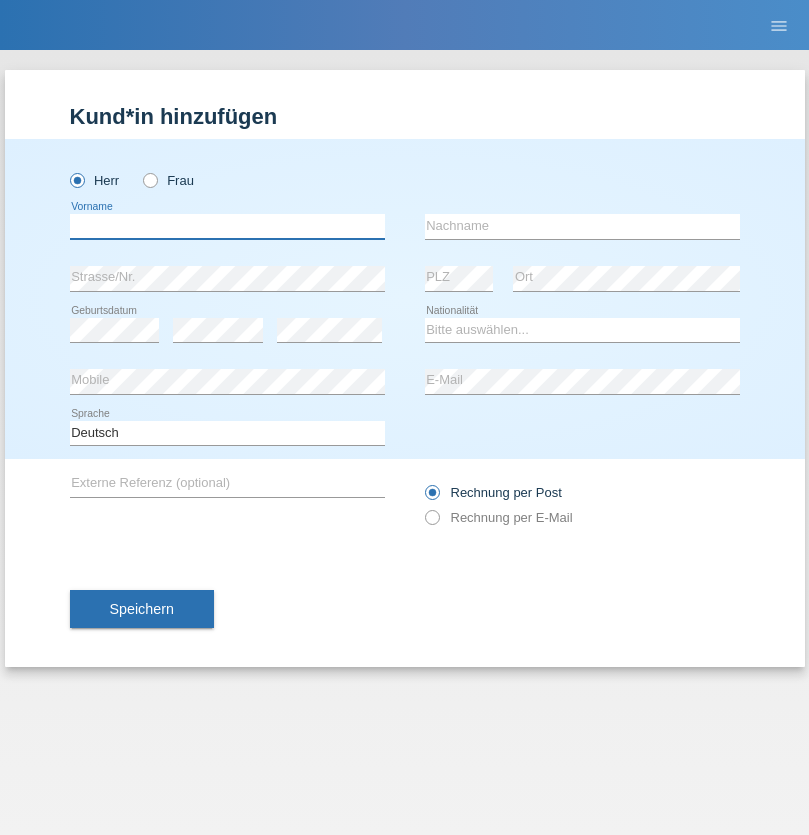 click at bounding box center (227, 226) 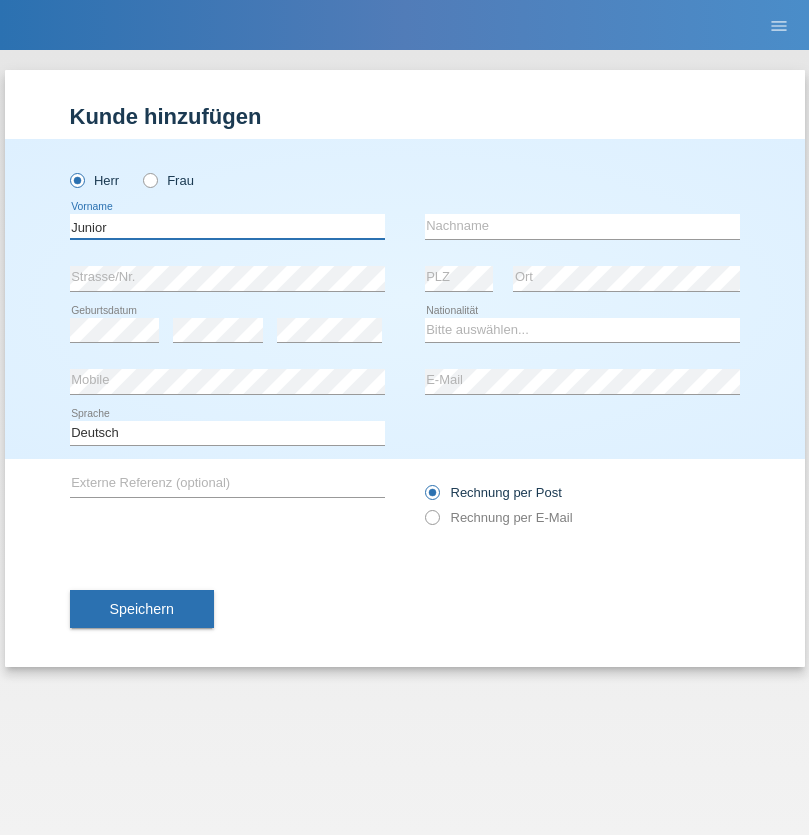 type on "Junior" 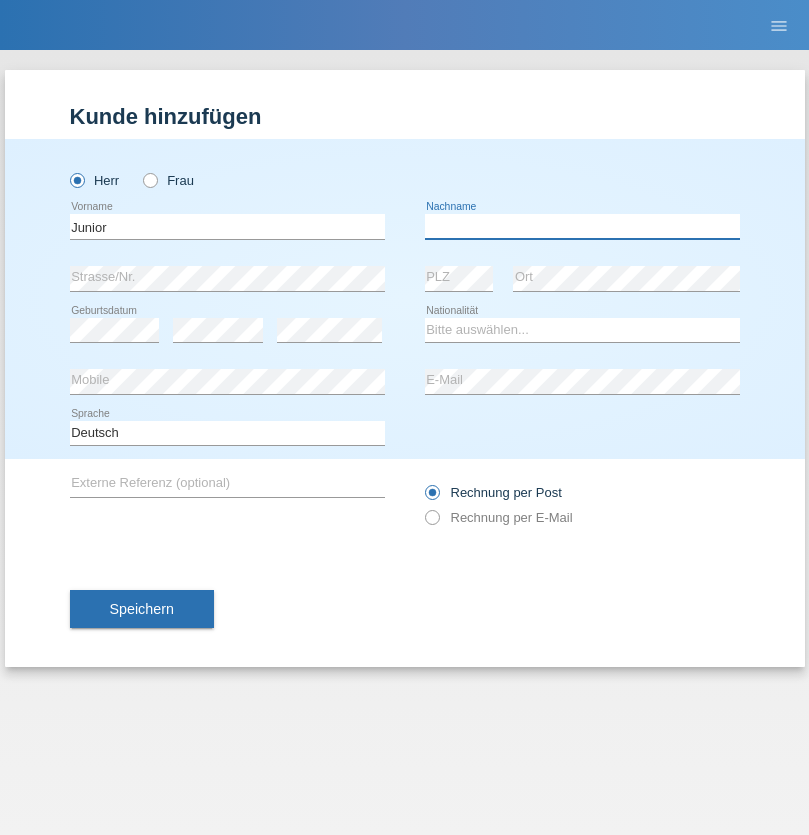 click at bounding box center [582, 226] 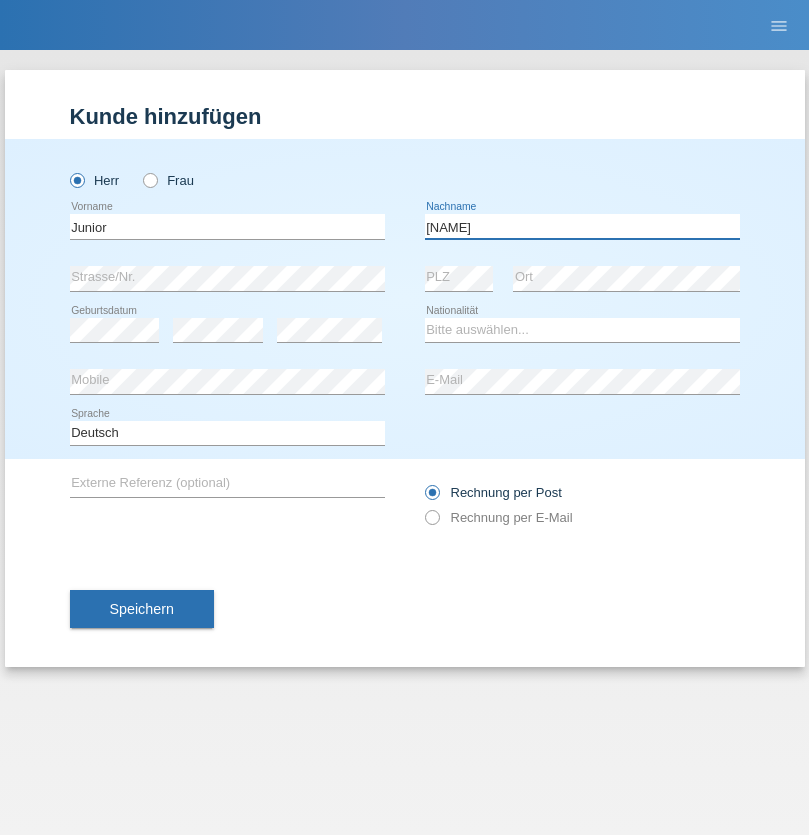 type on "Mauricio" 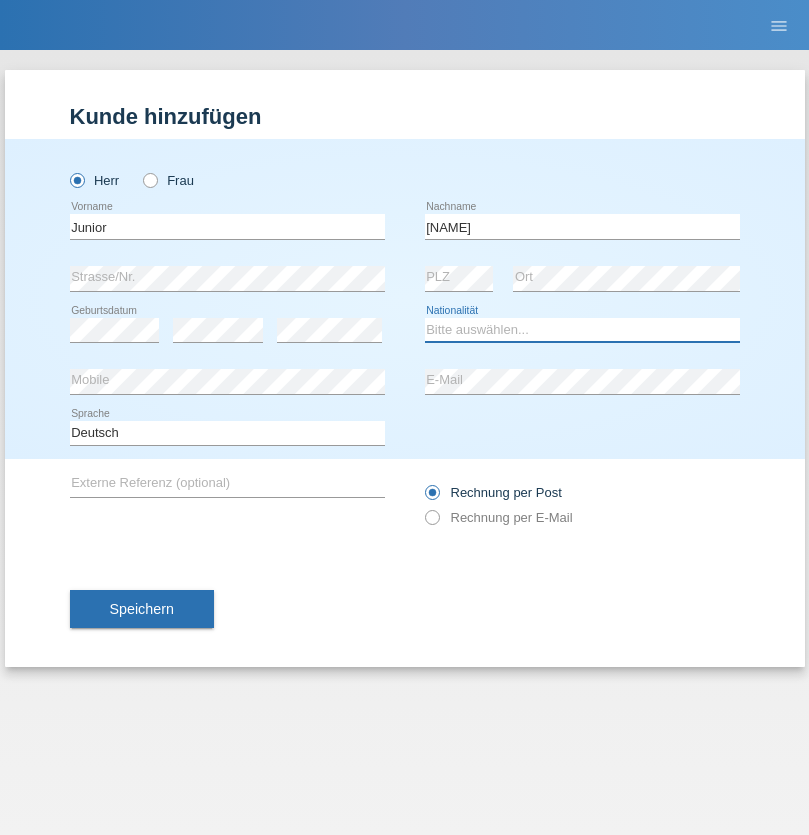 select on "CH" 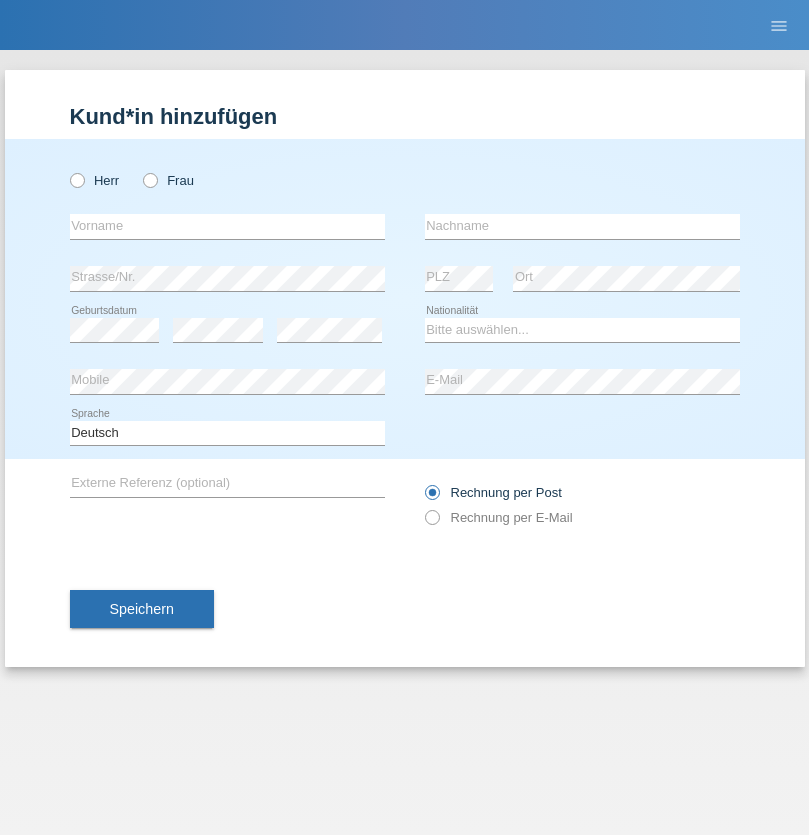 scroll, scrollTop: 0, scrollLeft: 0, axis: both 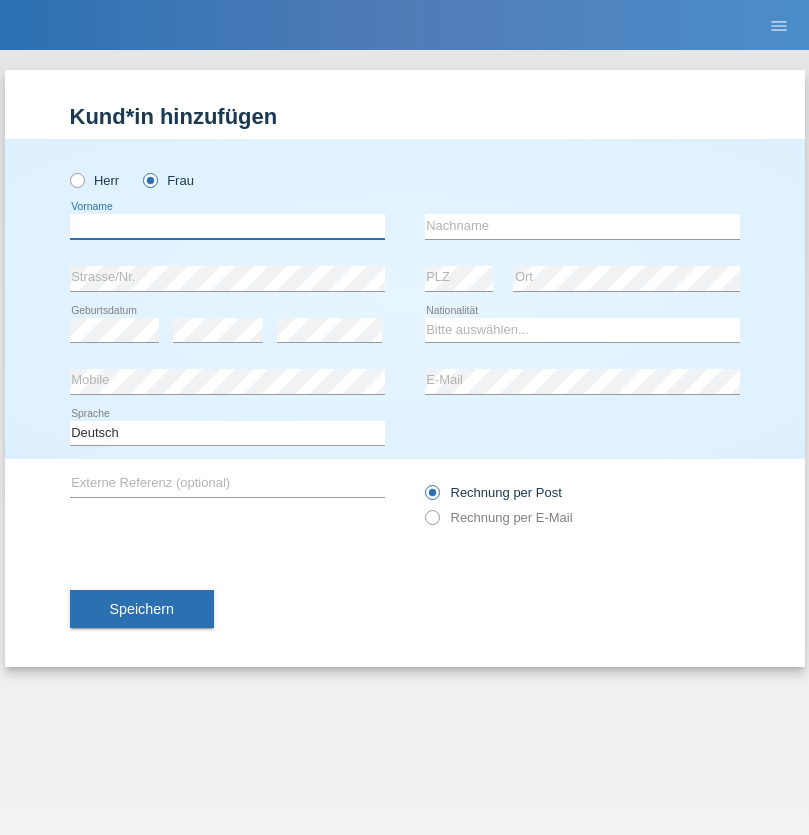 click at bounding box center (227, 226) 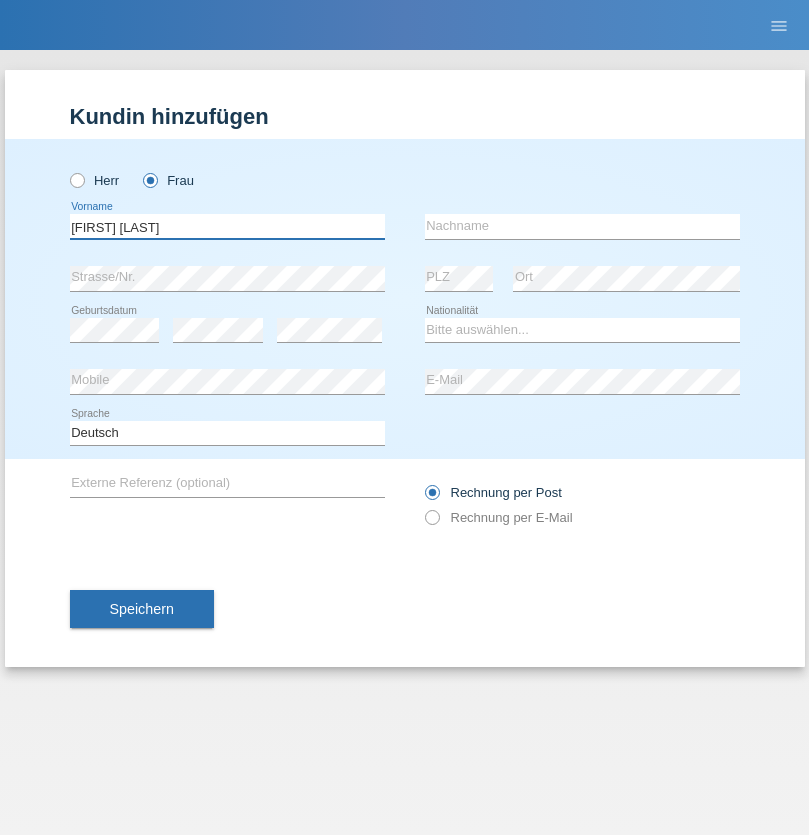 type on "Maria Fernanda" 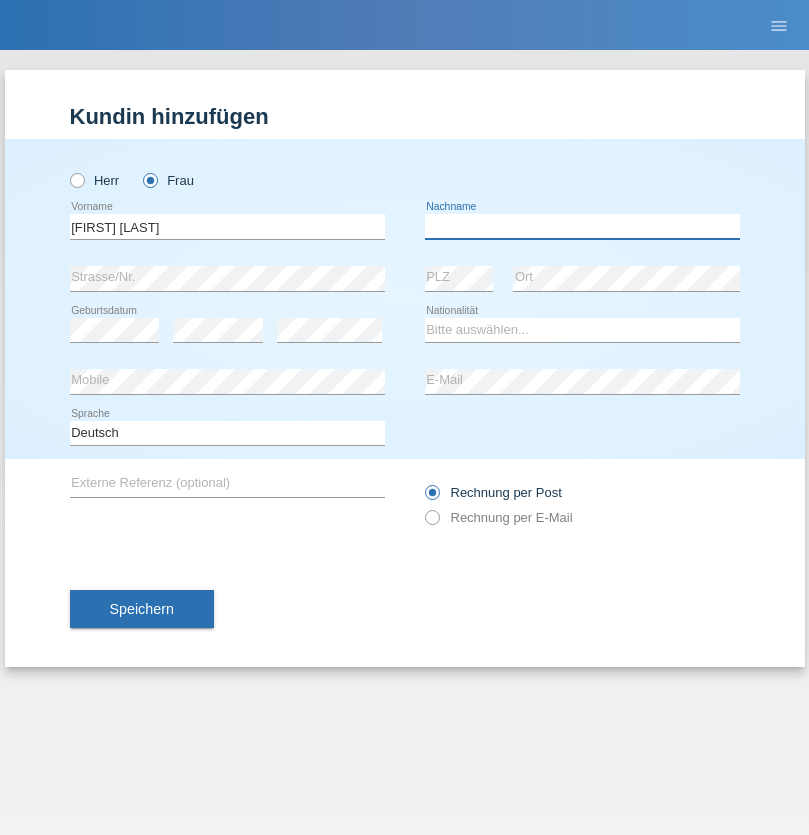 click at bounding box center (582, 226) 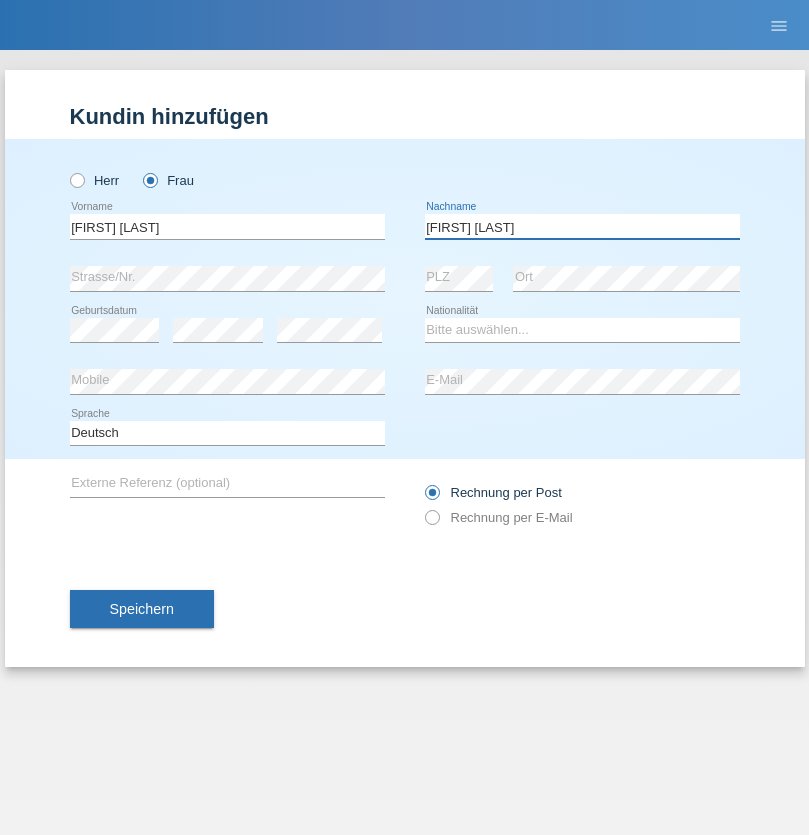 type on "Knusel Campillo" 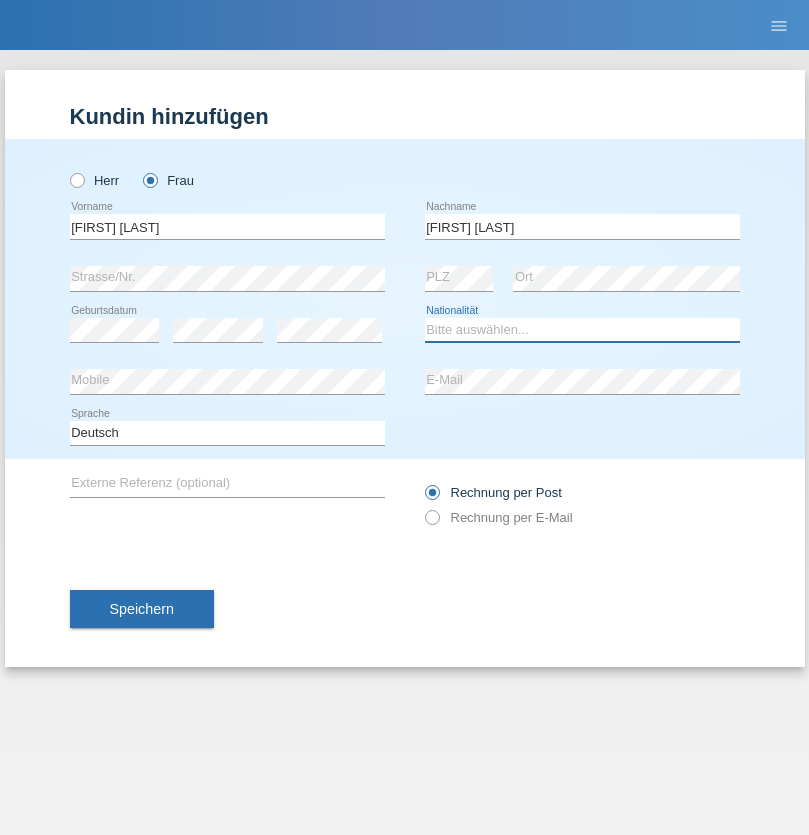 select on "CH" 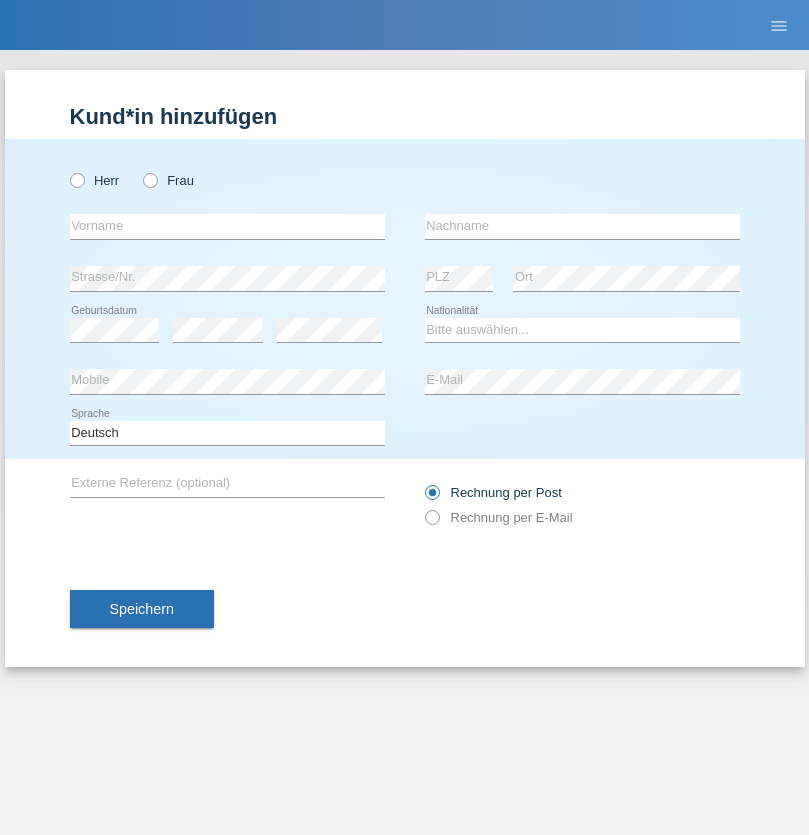 scroll, scrollTop: 0, scrollLeft: 0, axis: both 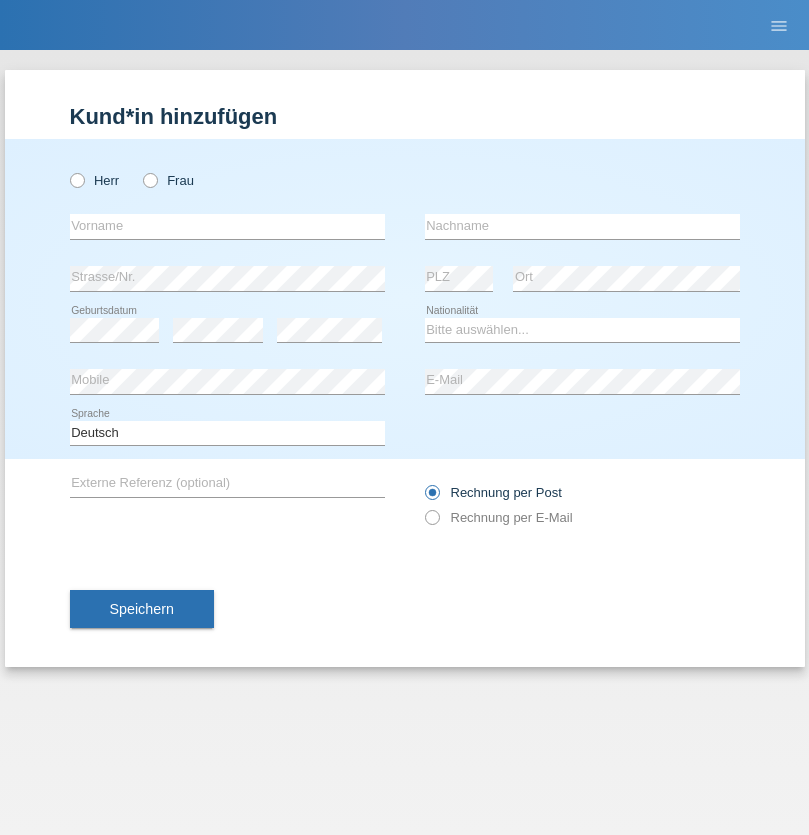 radio on "true" 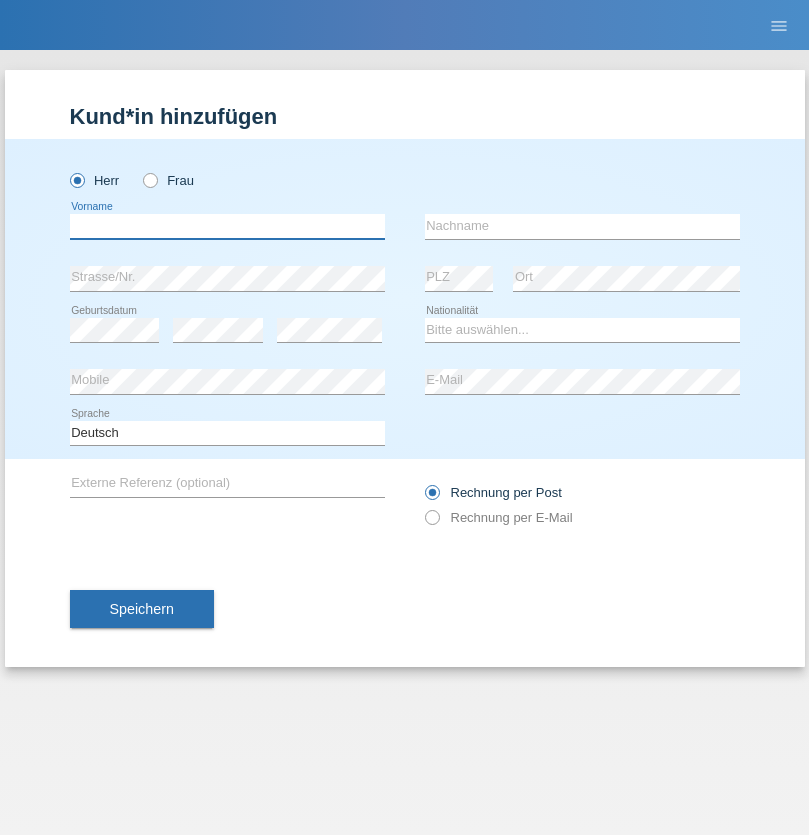 click at bounding box center (227, 226) 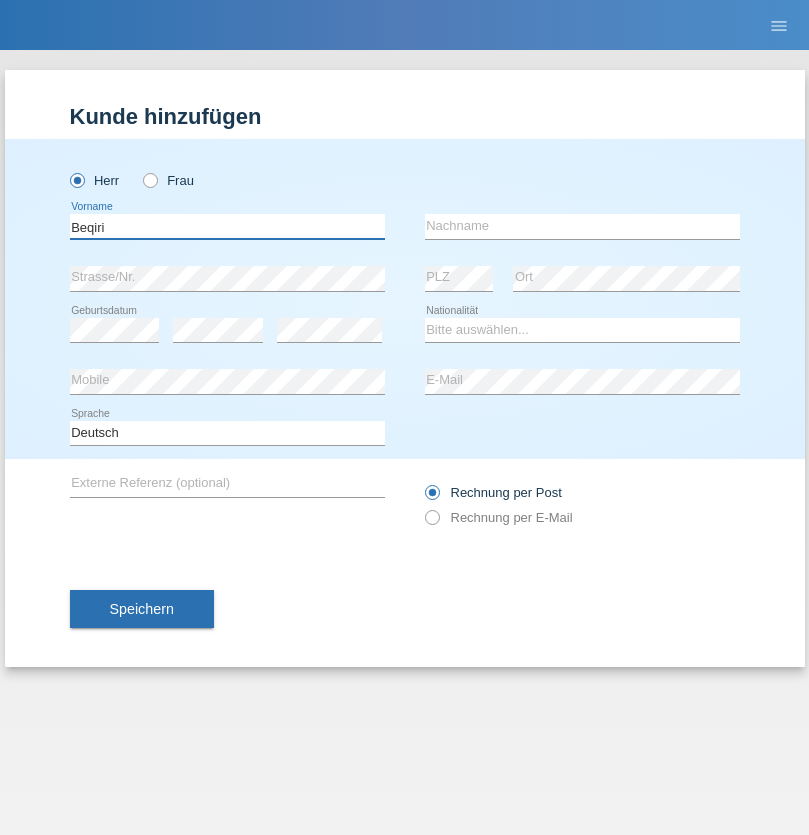 type on "Beqiri" 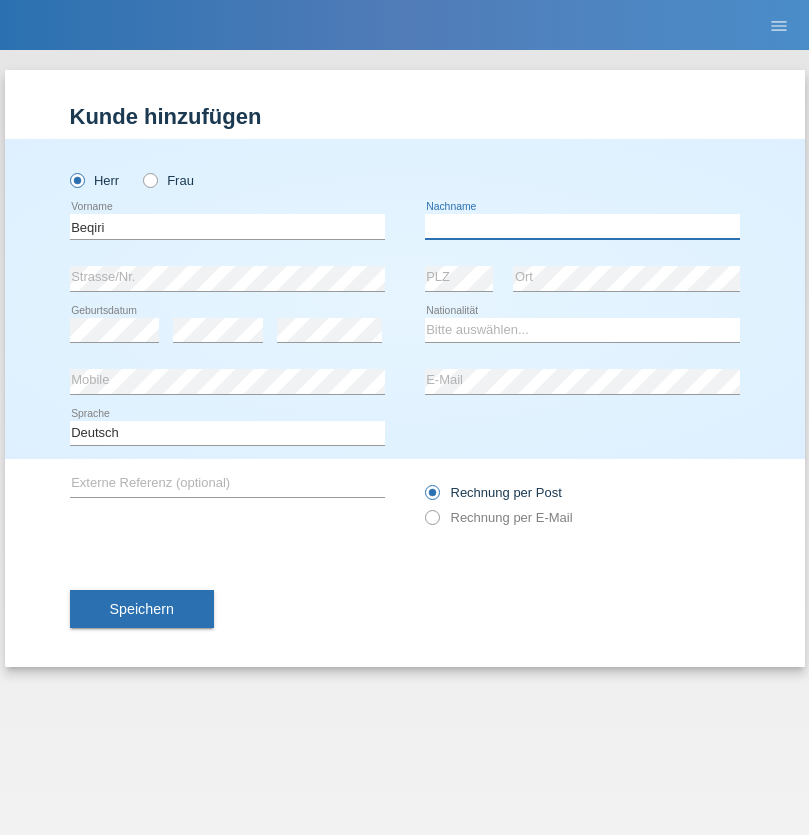 click at bounding box center [582, 226] 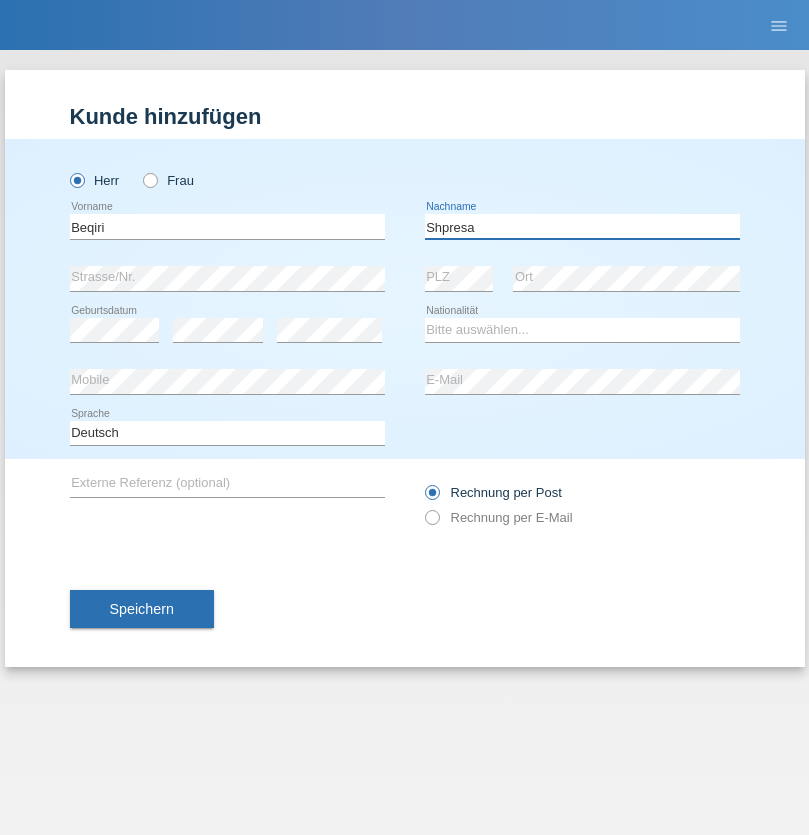 type on "Shpresa" 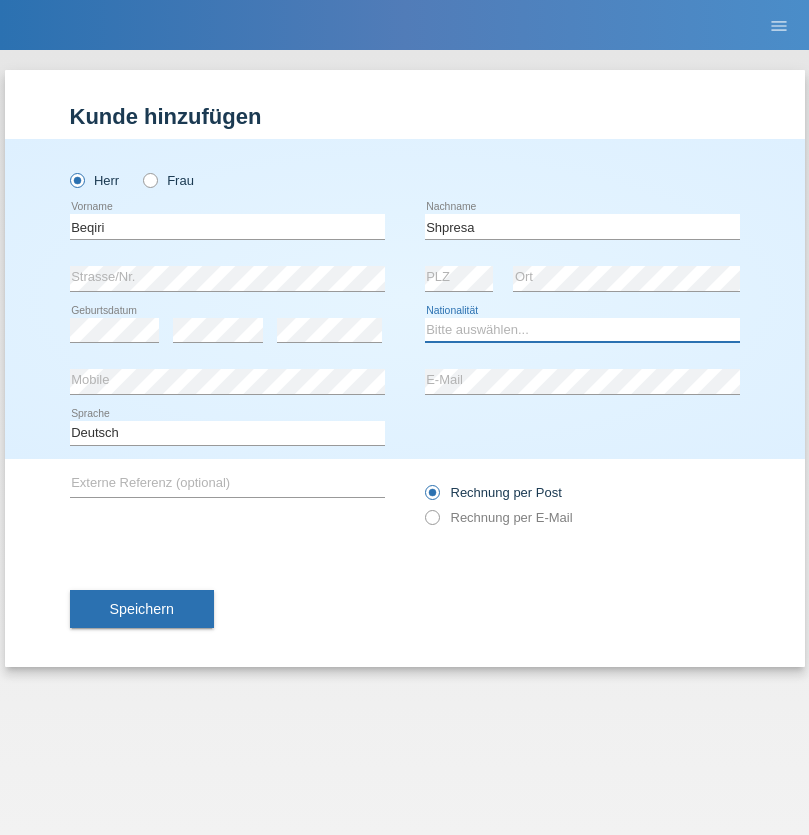 select on "XK" 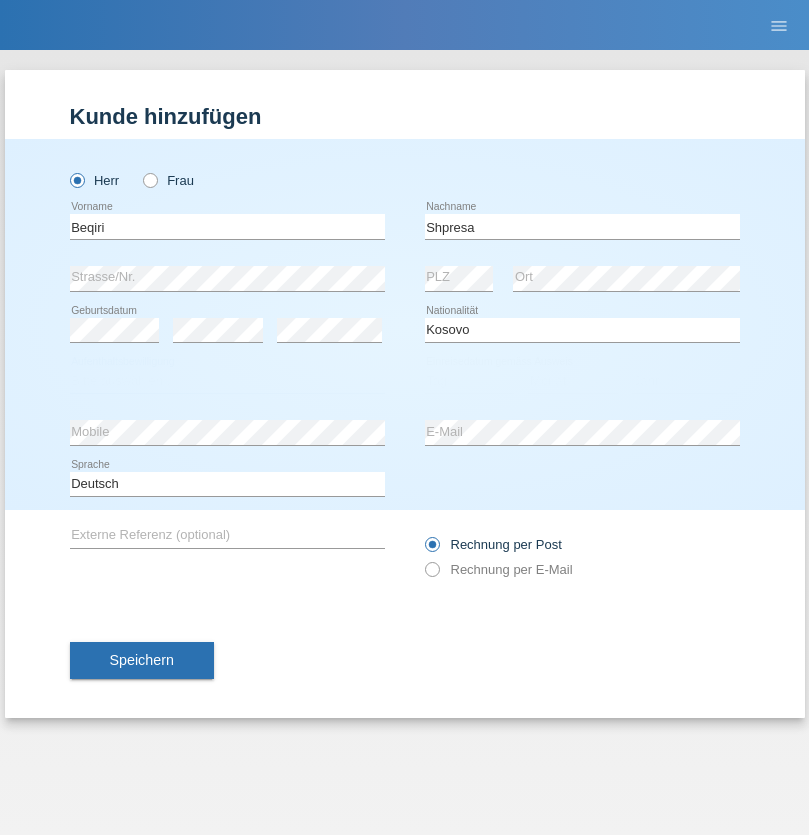 select on "C" 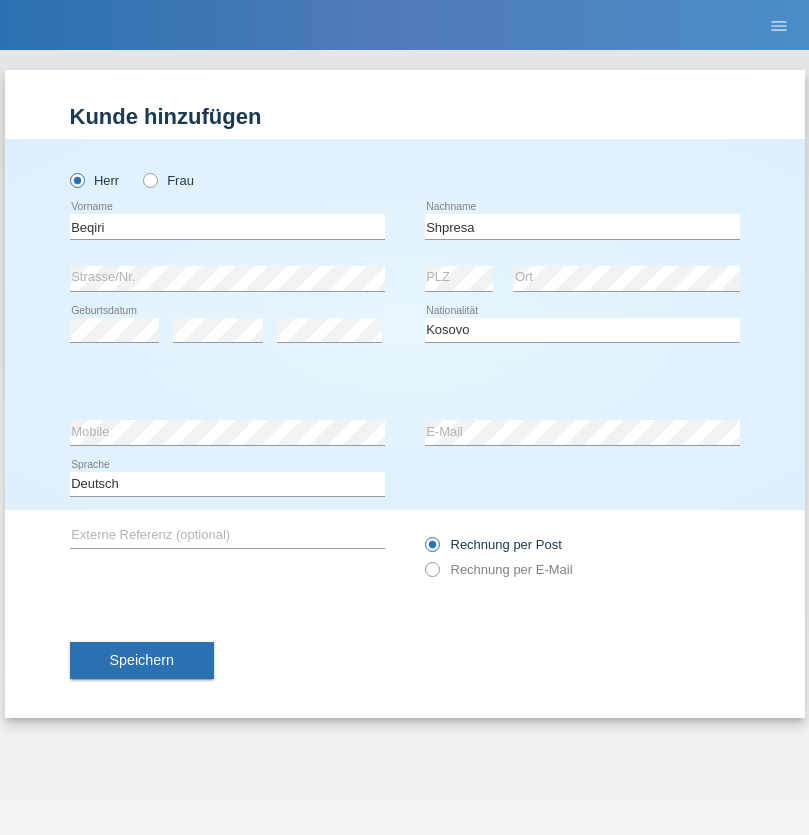 select on "08" 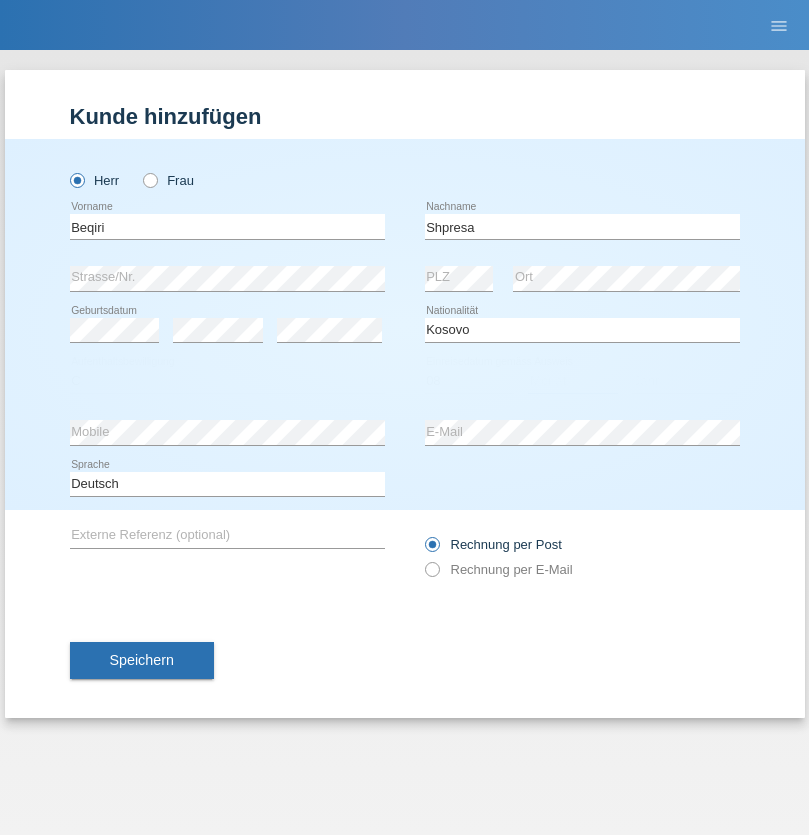 select on "02" 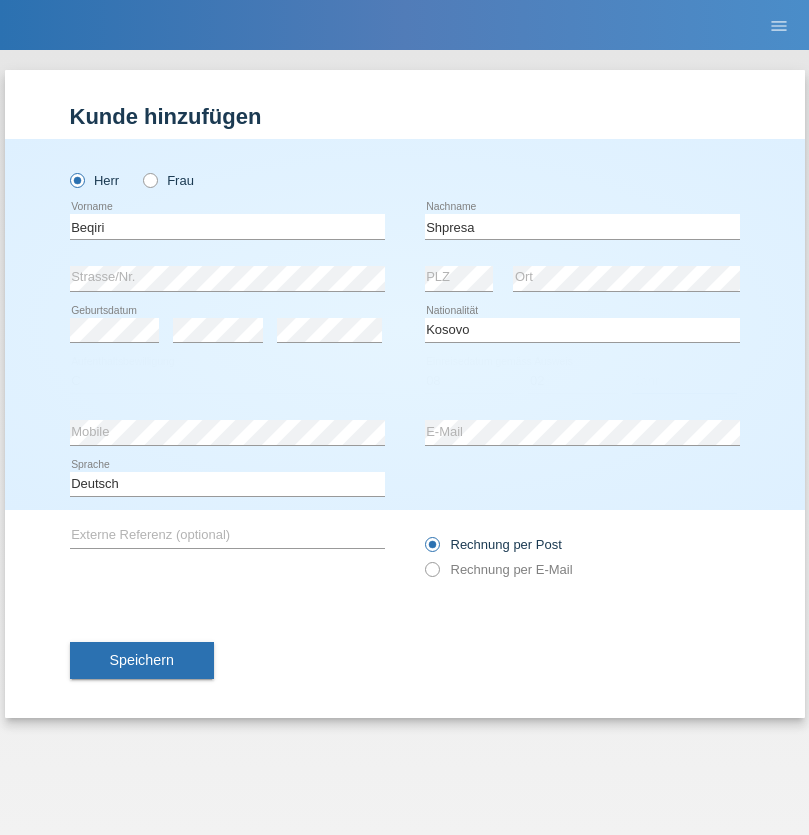 select on "1979" 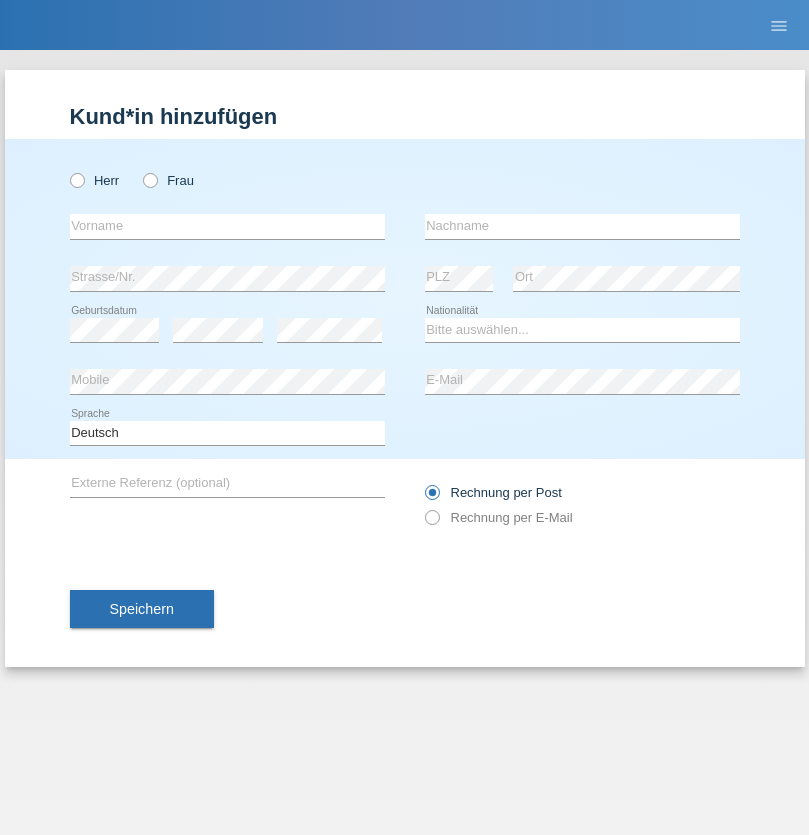 scroll, scrollTop: 0, scrollLeft: 0, axis: both 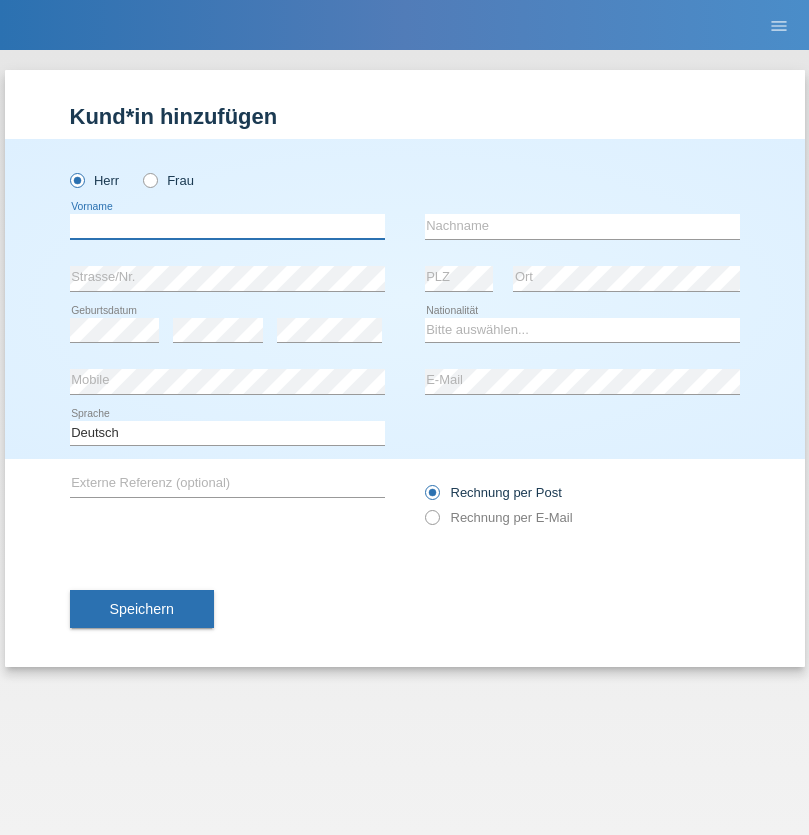 click at bounding box center (227, 226) 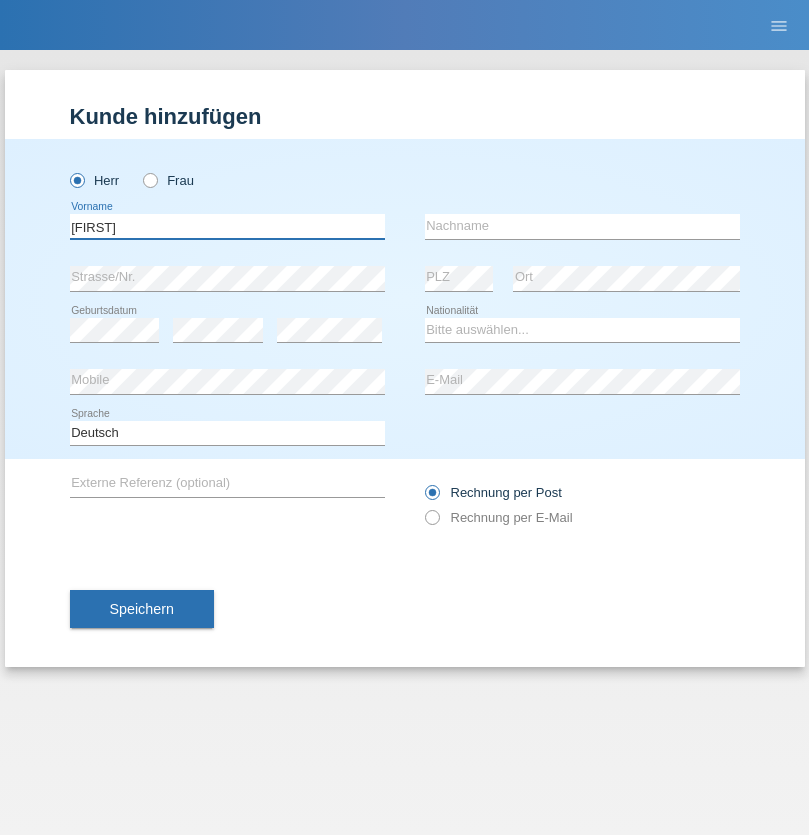 type on "[FIRST]" 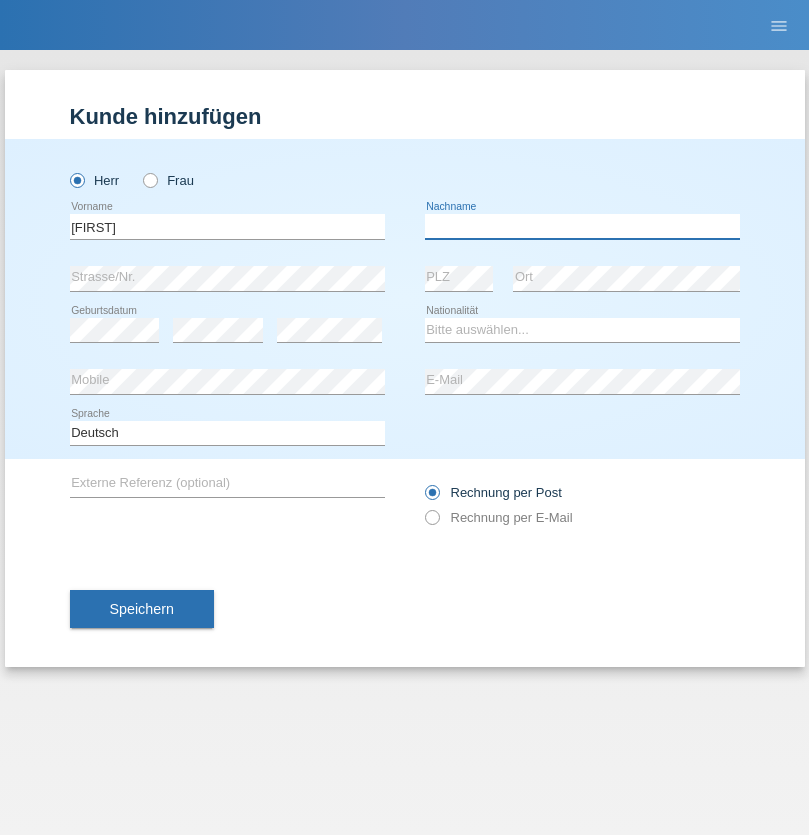 click at bounding box center [582, 226] 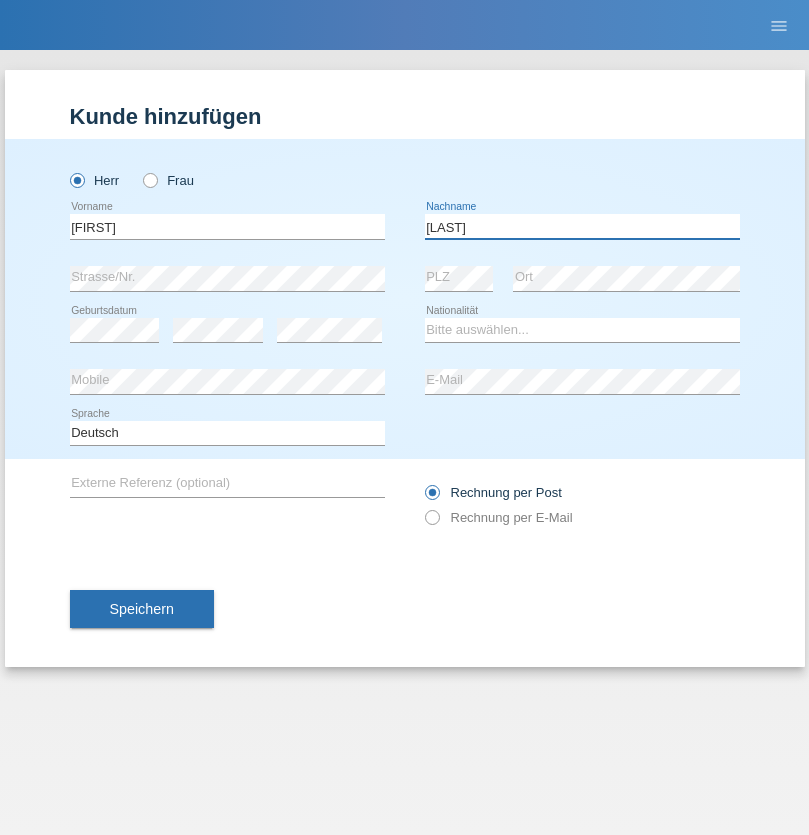 type on "[LAST]" 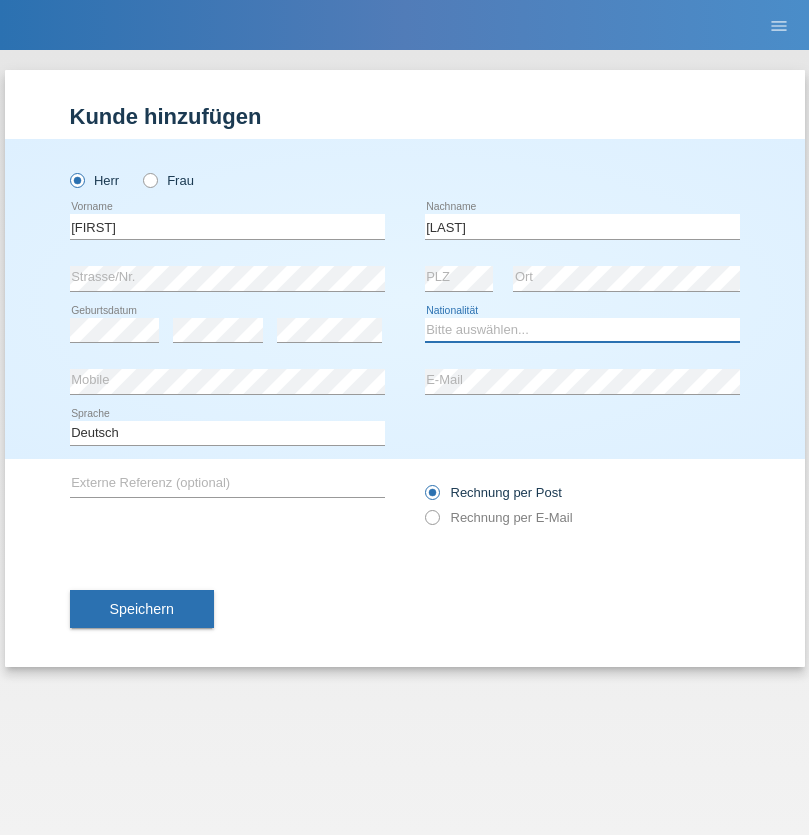 select on "CH" 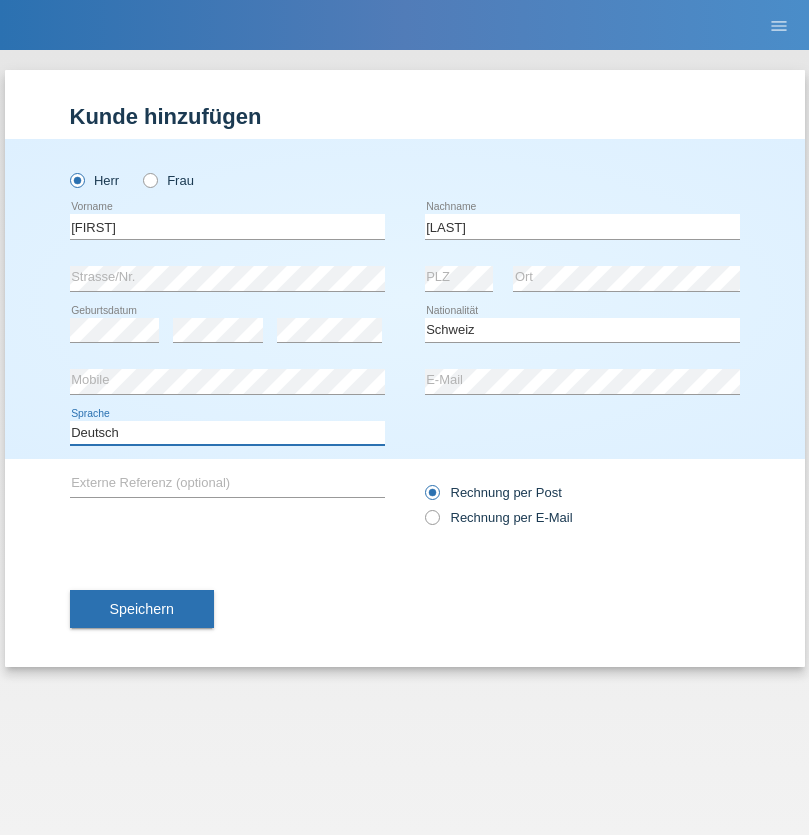 select on "en" 